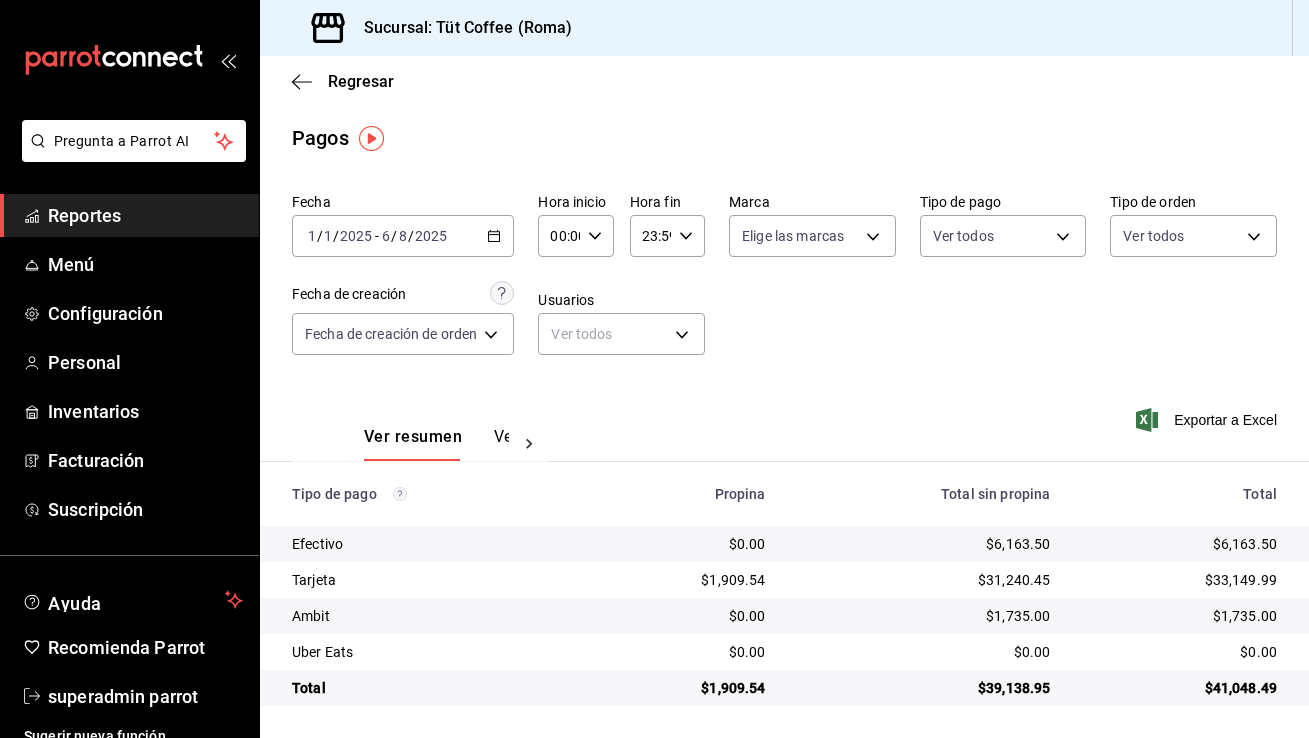 scroll, scrollTop: 0, scrollLeft: 0, axis: both 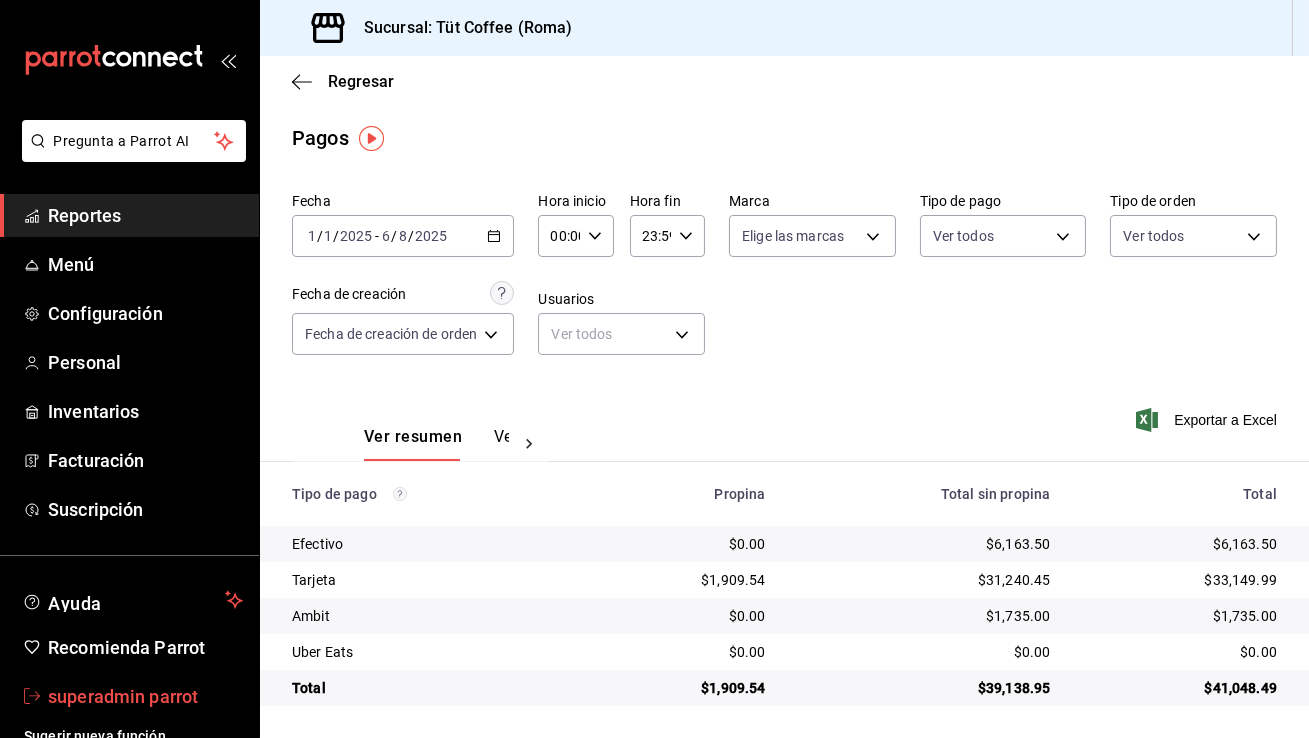 click on "superadmin parrot" at bounding box center [145, 696] 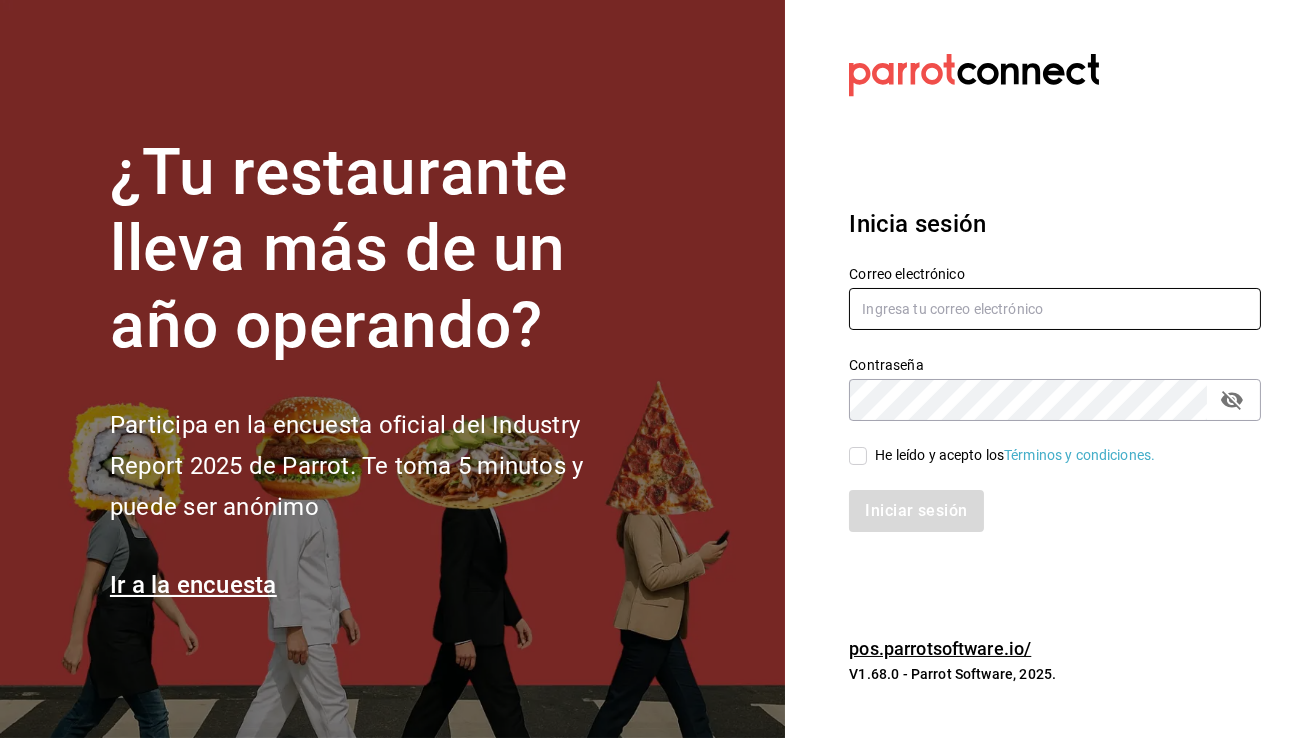 click at bounding box center [1055, 309] 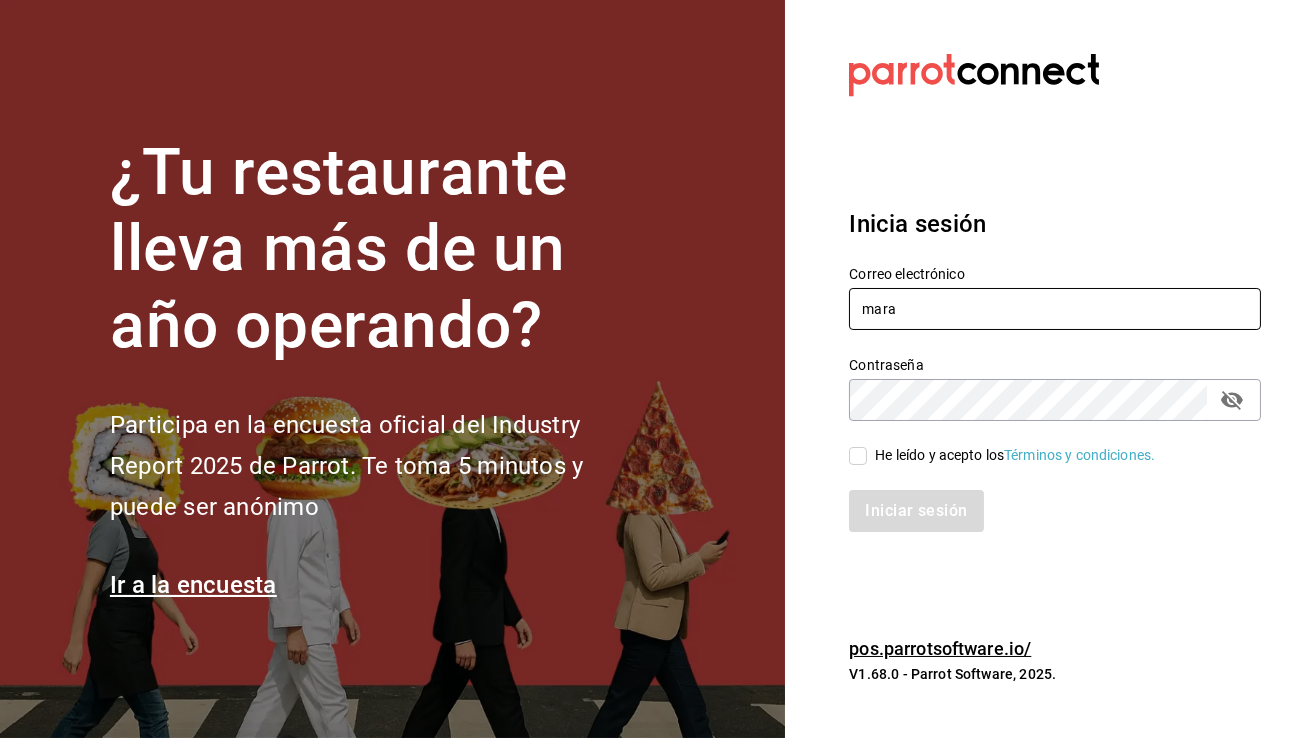type on "maravelacb@mty.com" 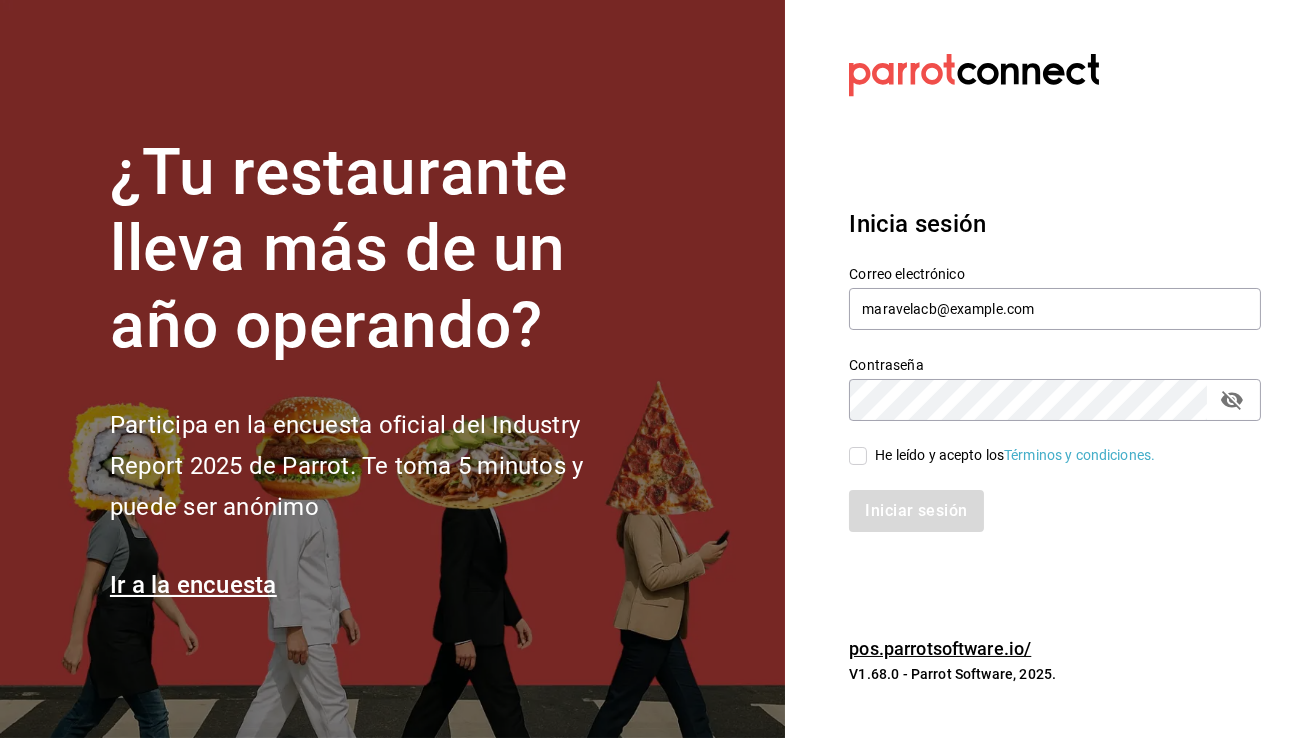 click on "He leído y acepto los  Términos y condiciones." at bounding box center [858, 456] 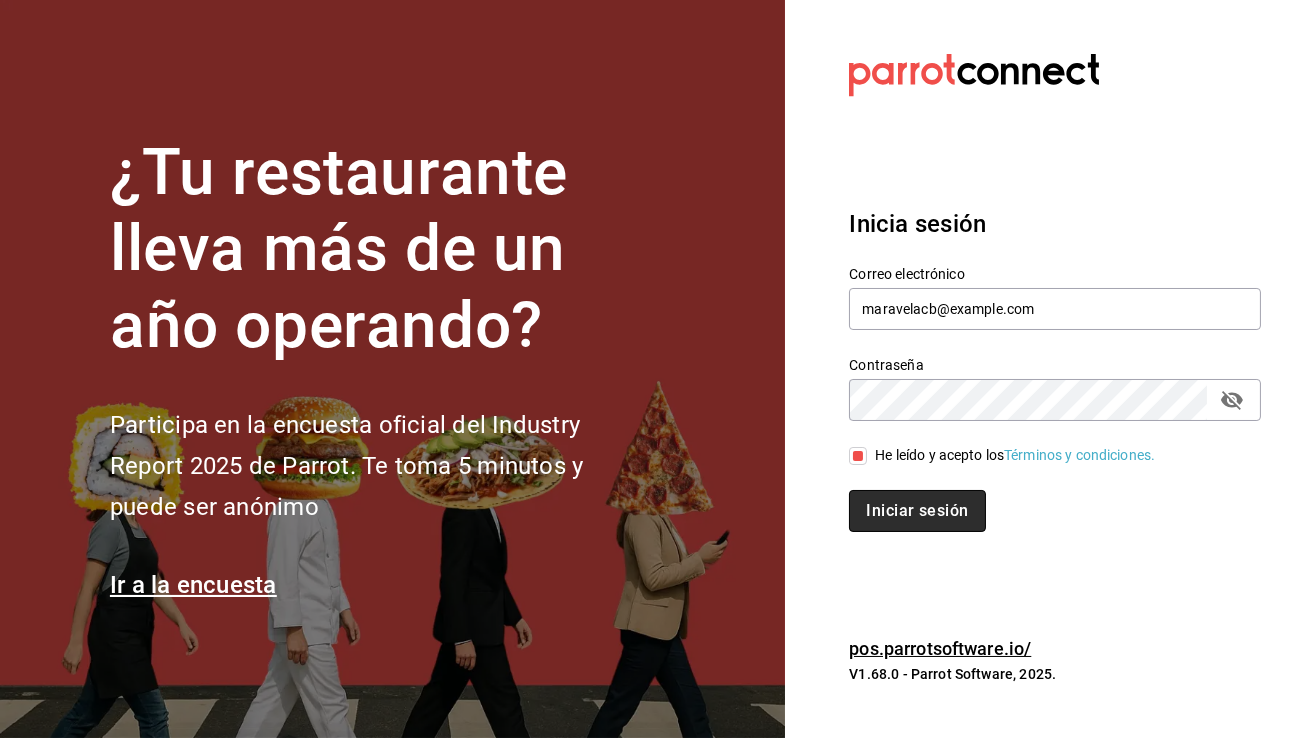 click on "Iniciar sesión" at bounding box center [917, 511] 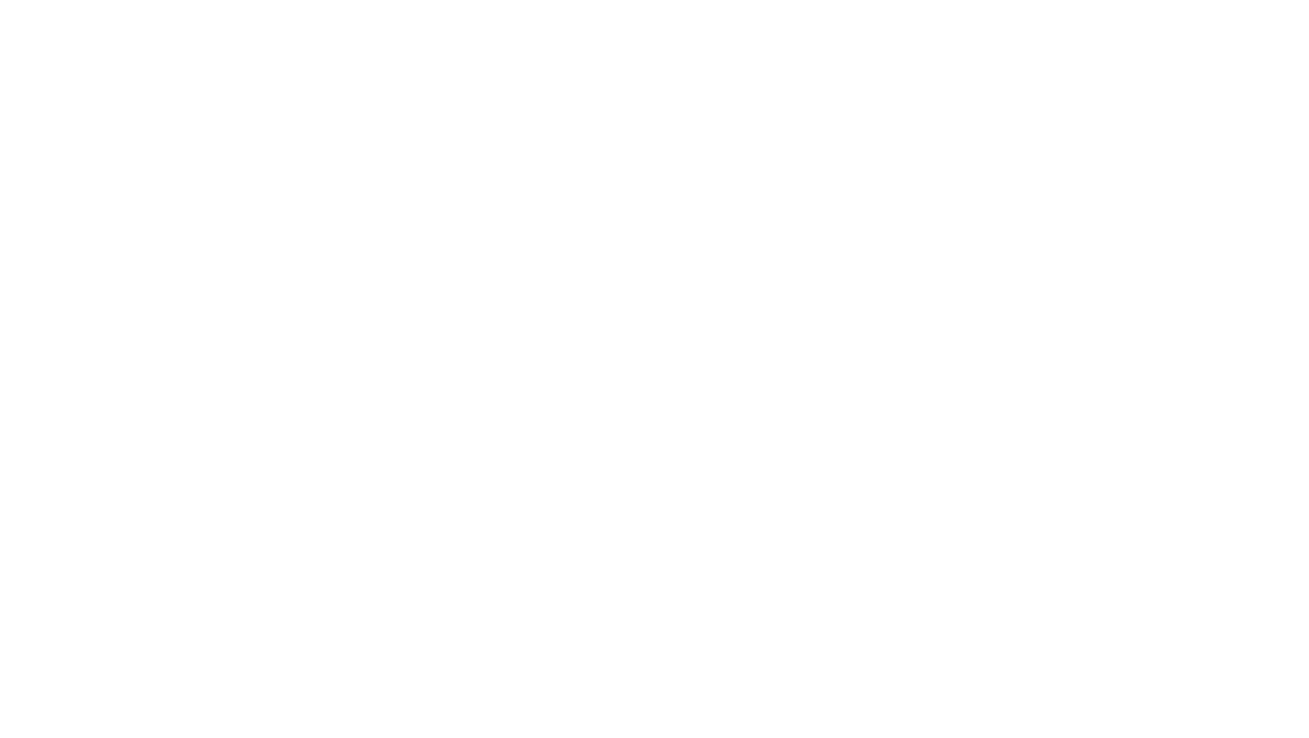 scroll, scrollTop: 0, scrollLeft: 0, axis: both 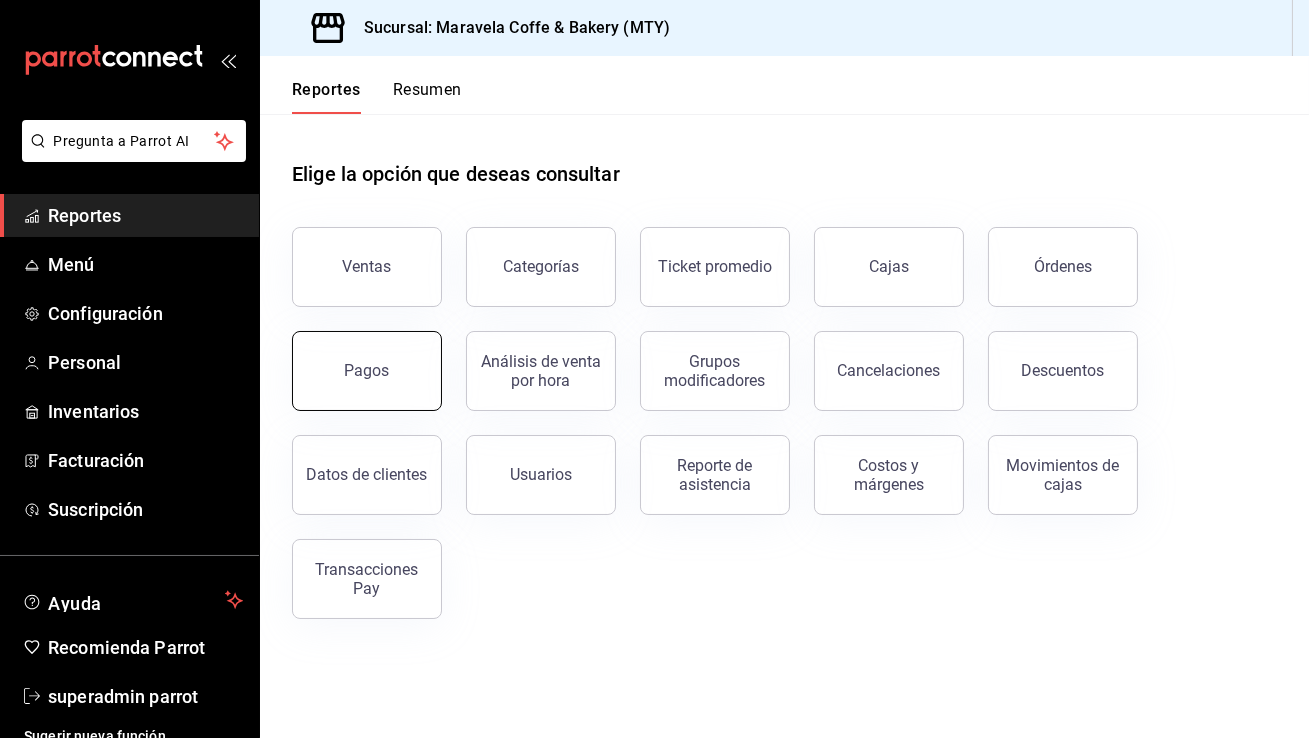 click on "Pagos" at bounding box center [367, 370] 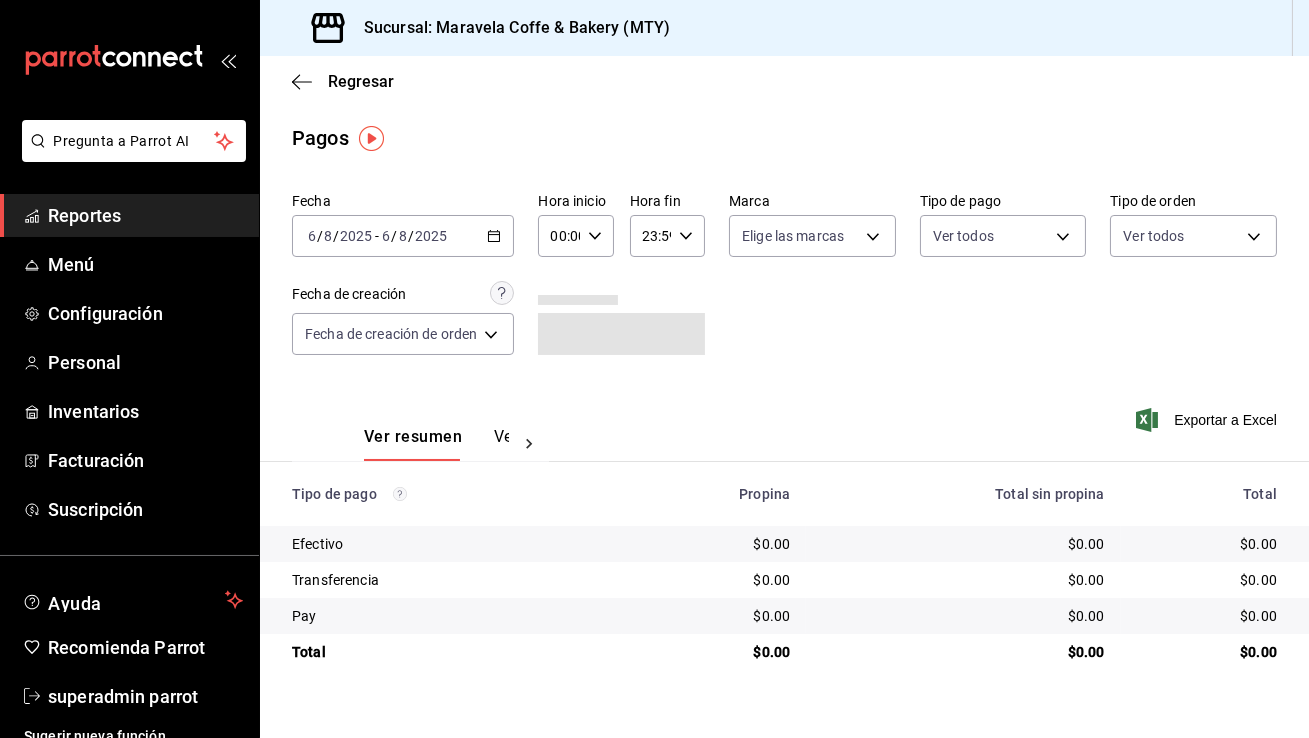 click on "2025-08-06 6 / 8 / 2025 - 2025-08-06 6 / 8 / 2025" at bounding box center (403, 236) 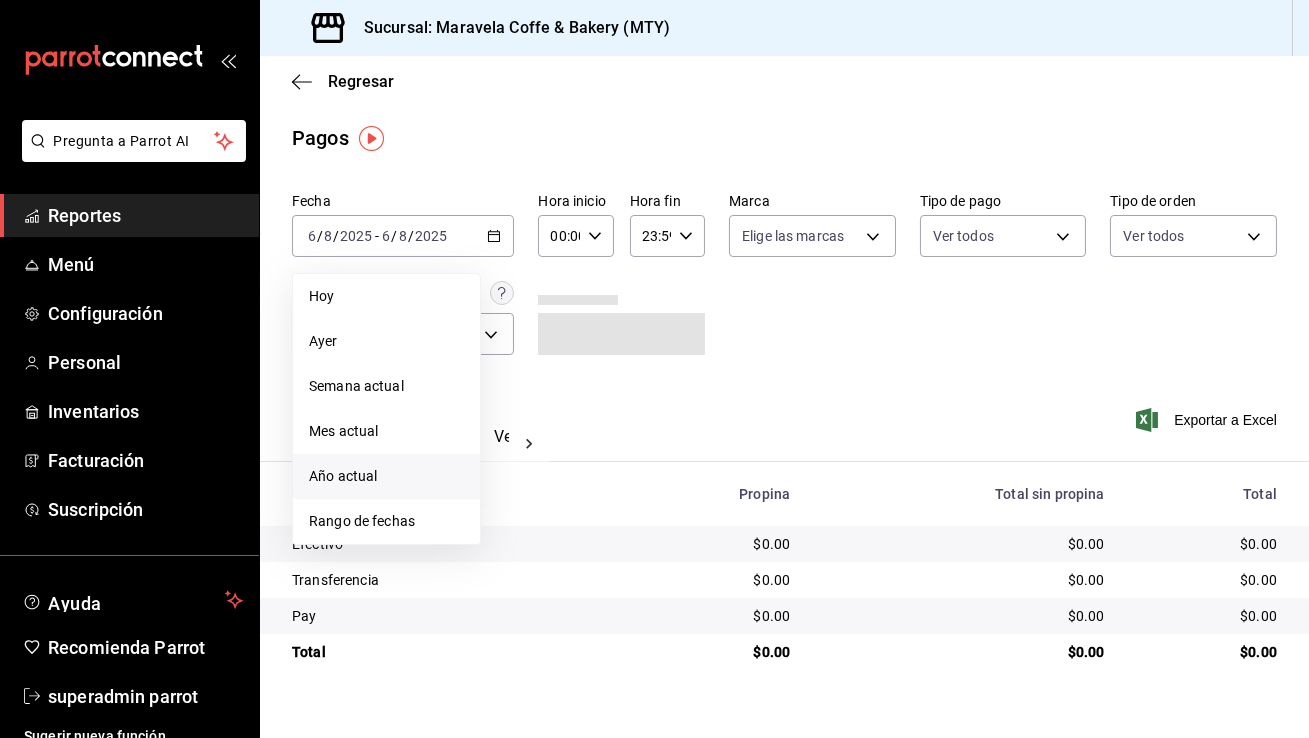 click on "Año actual" at bounding box center [386, 476] 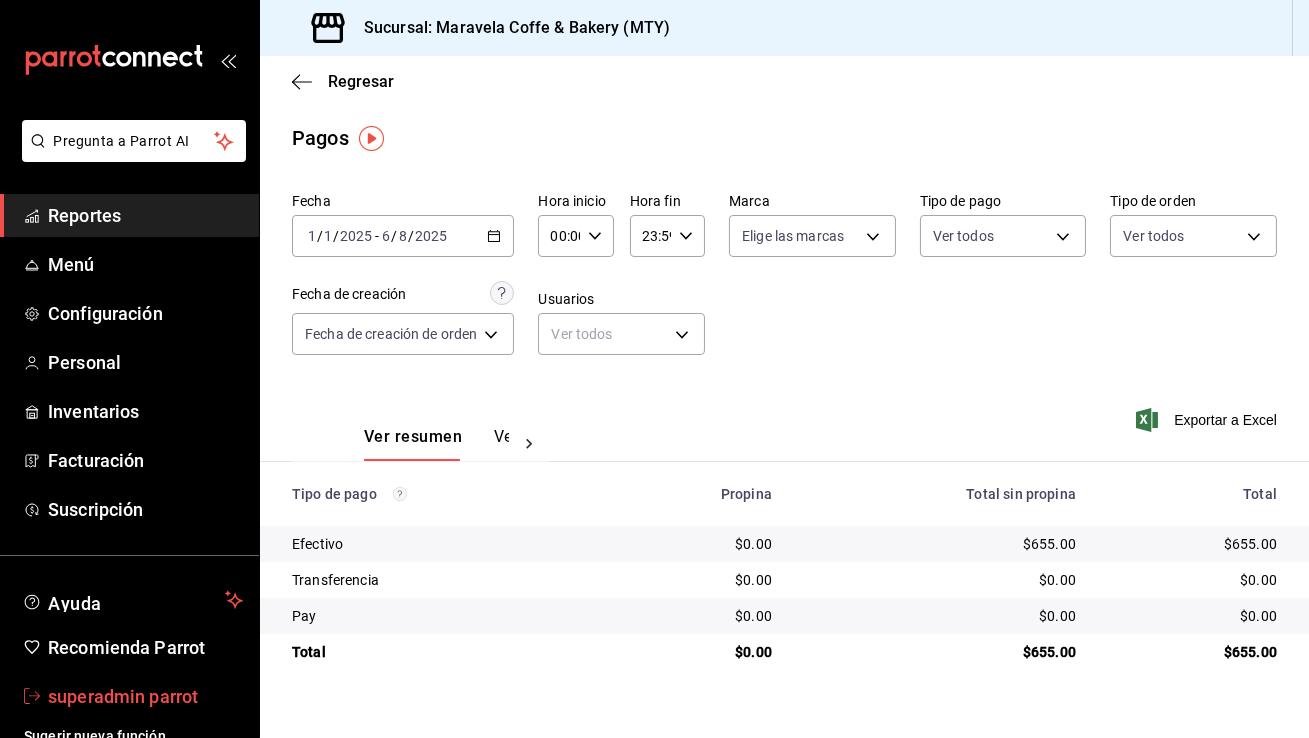click on "superadmin parrot" at bounding box center (145, 696) 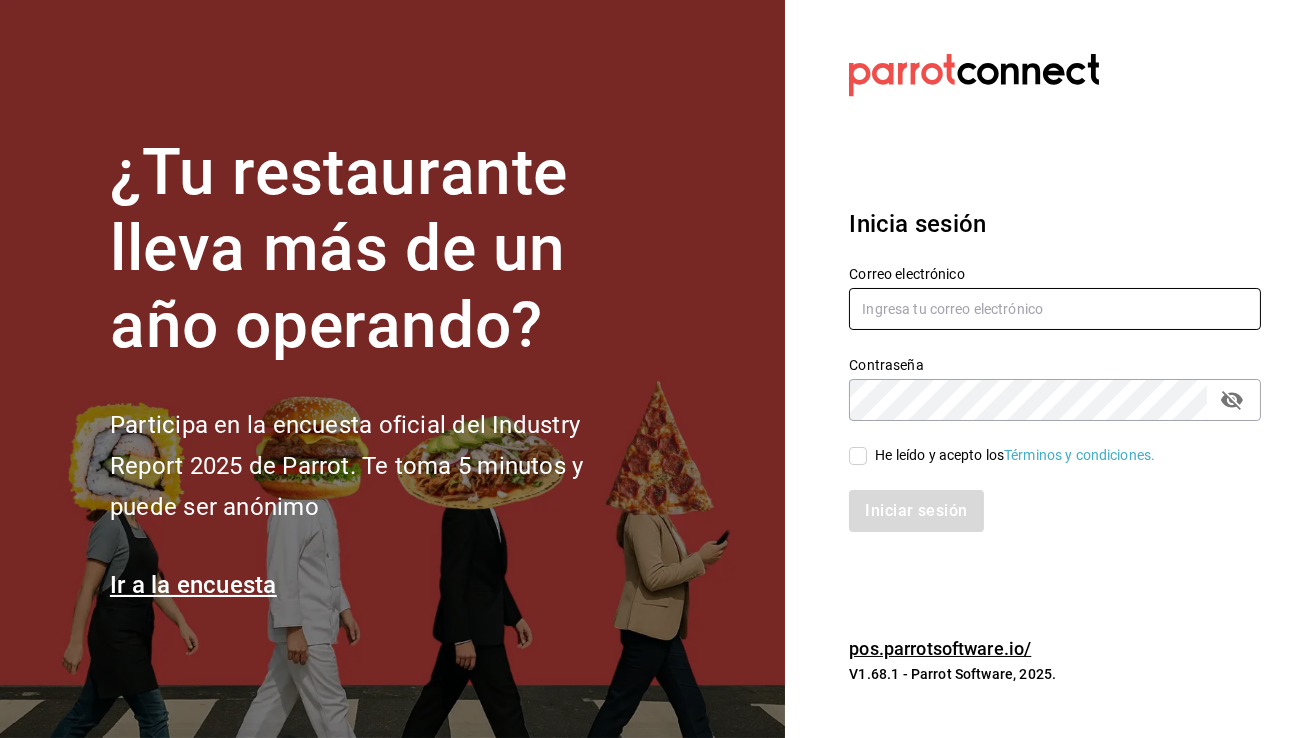 click at bounding box center (1055, 309) 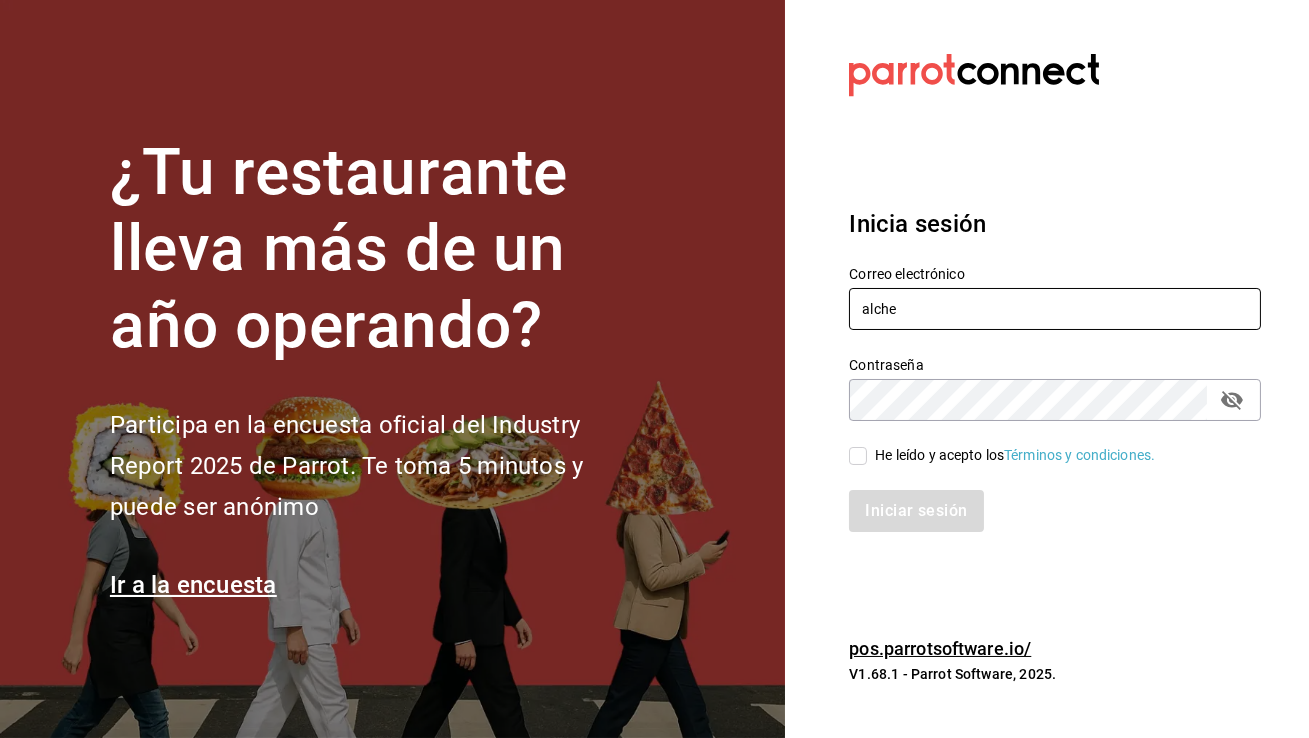 type on "alchemycoffeelab@mty.com" 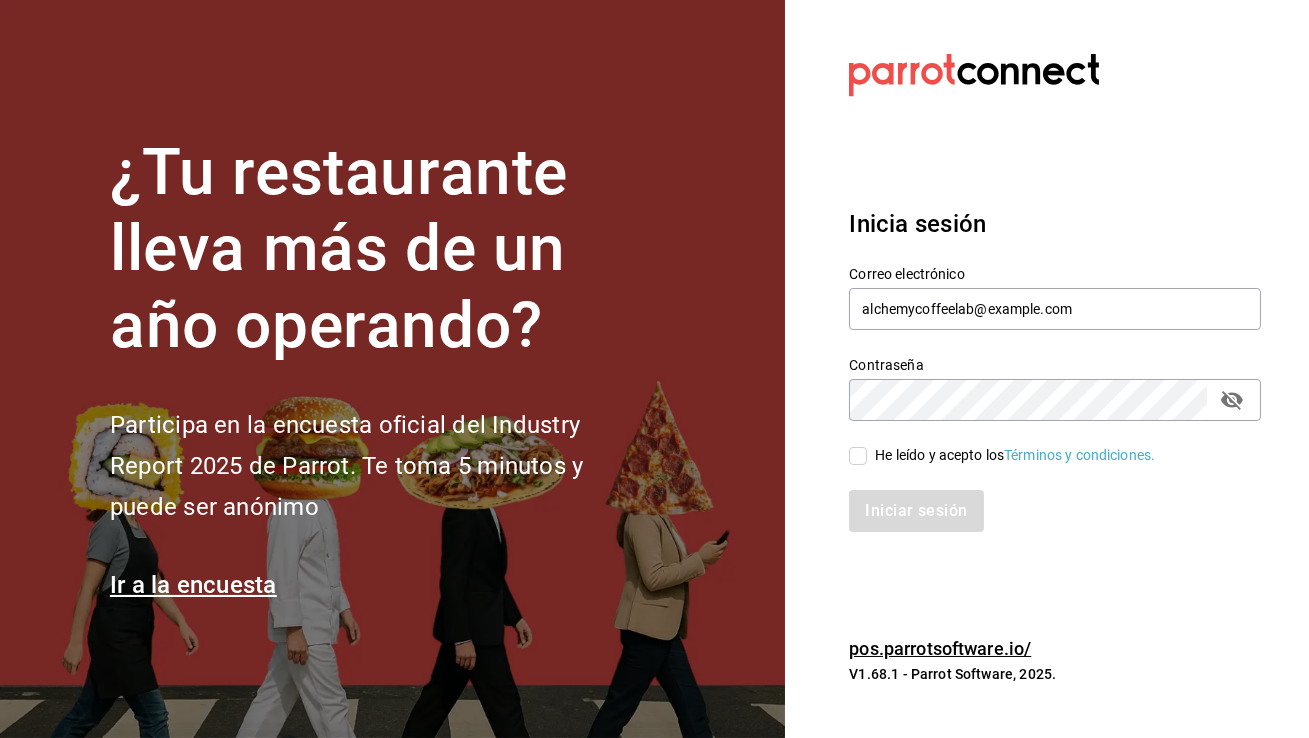 click on "He leído y acepto los  Términos y condiciones." at bounding box center (1011, 455) 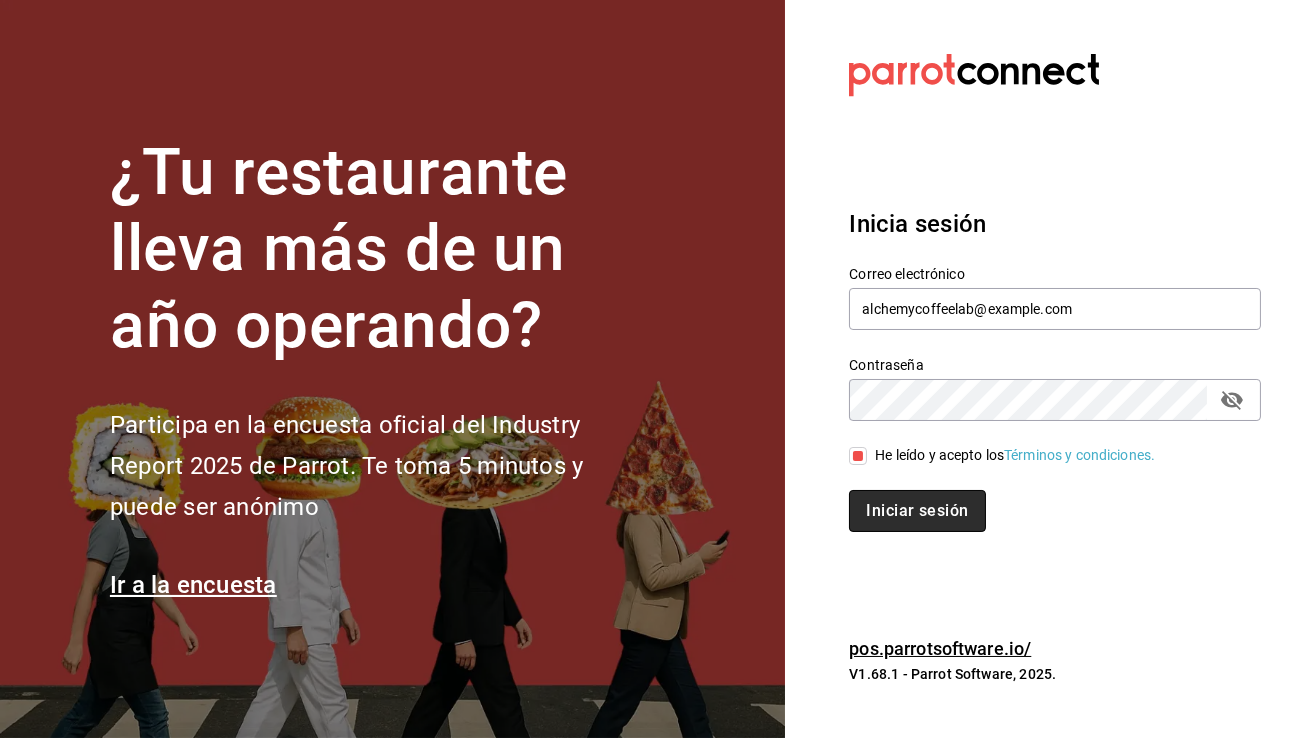 click on "Iniciar sesión" at bounding box center [917, 511] 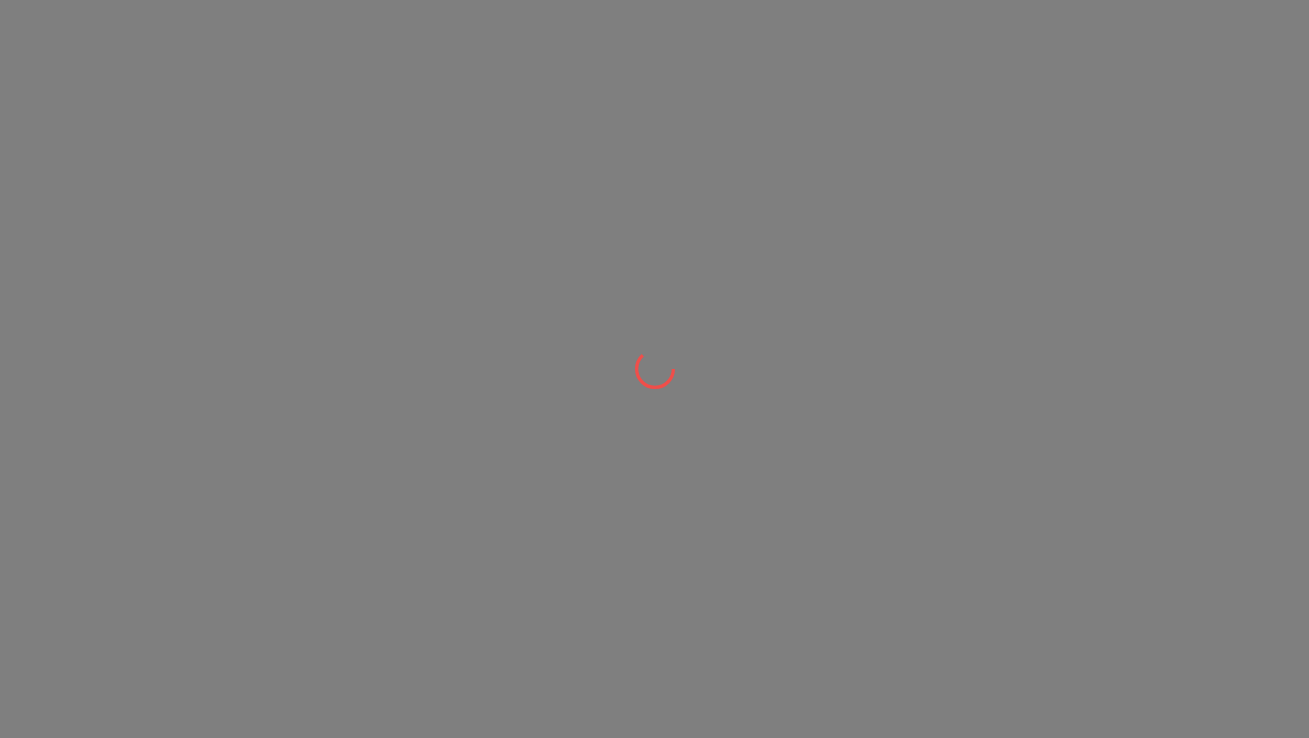 scroll, scrollTop: 0, scrollLeft: 0, axis: both 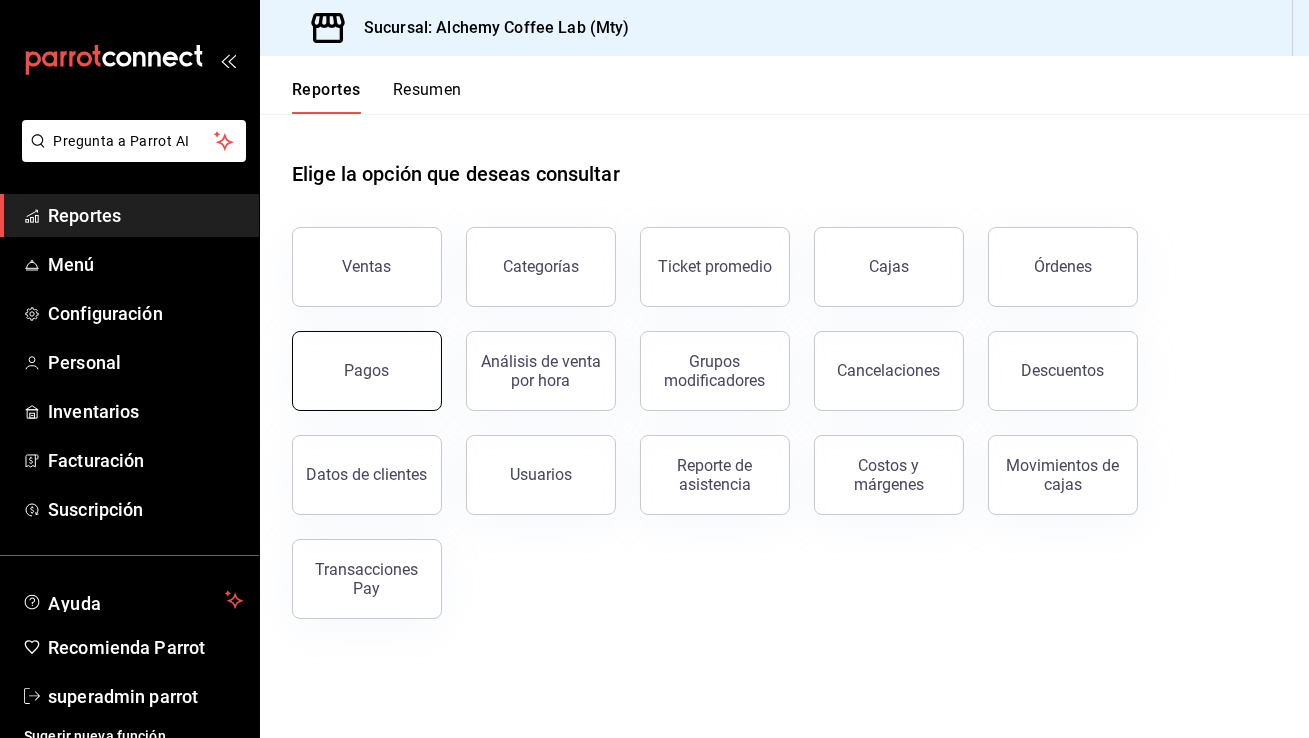click on "Pagos" at bounding box center (367, 371) 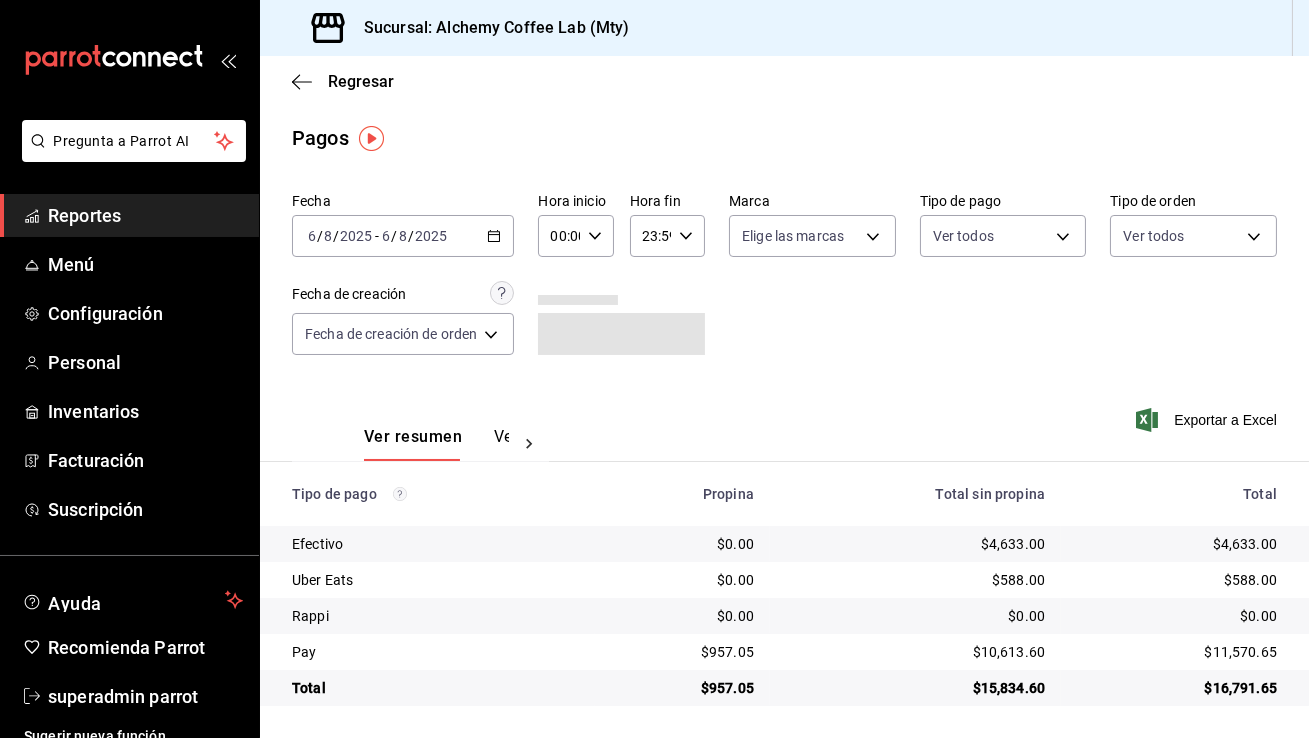 click 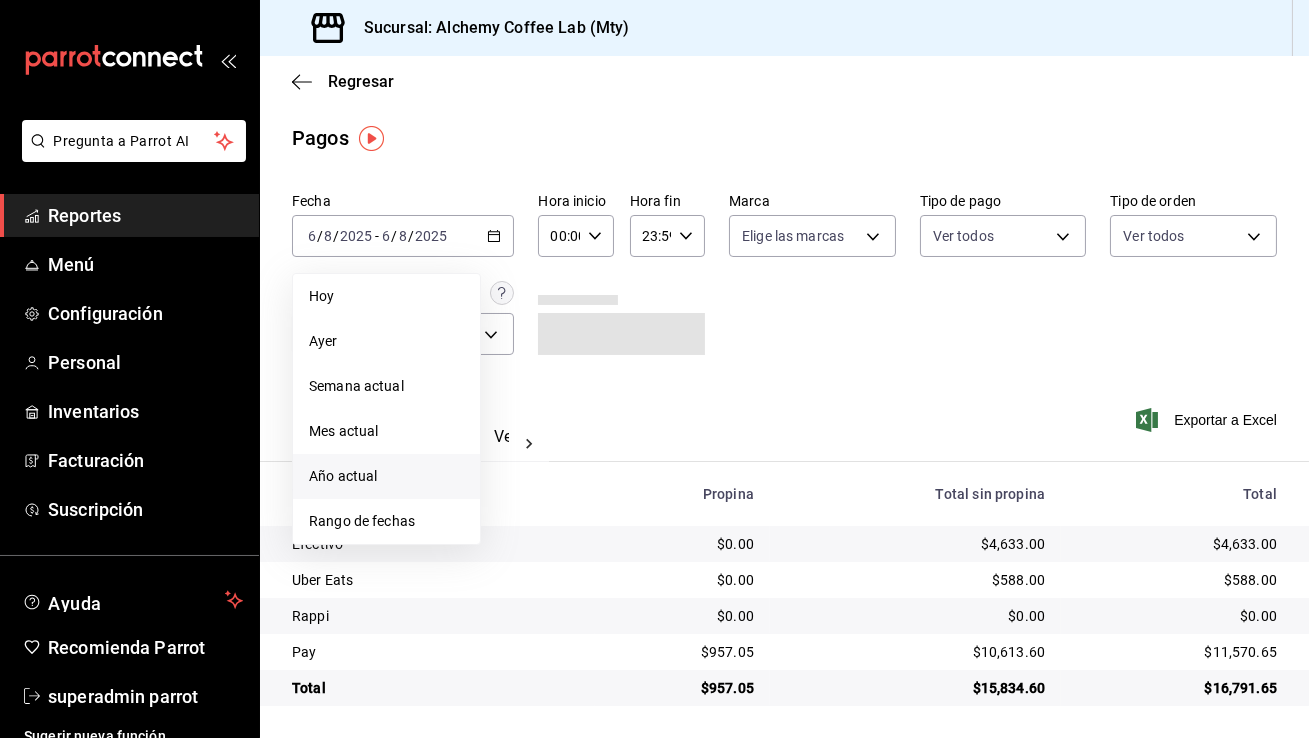 click on "Año actual" at bounding box center [386, 476] 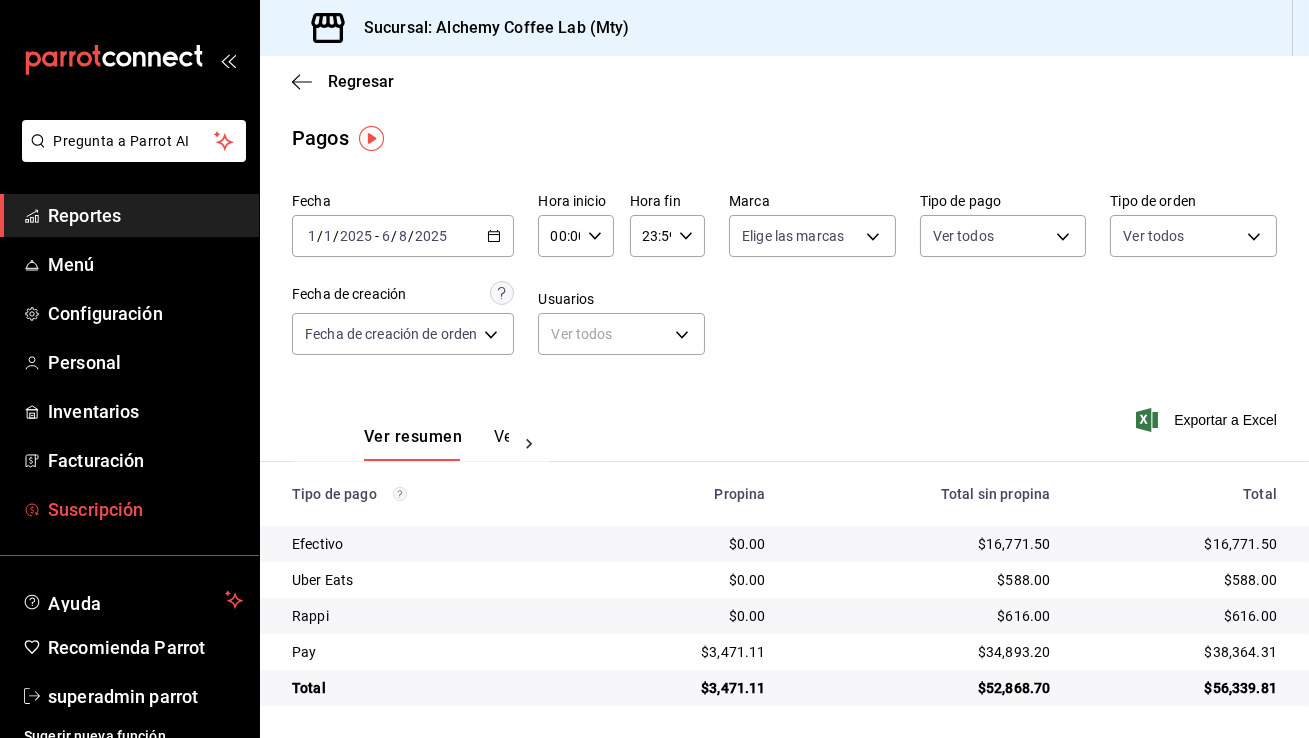 click on "Suscripción" at bounding box center (145, 509) 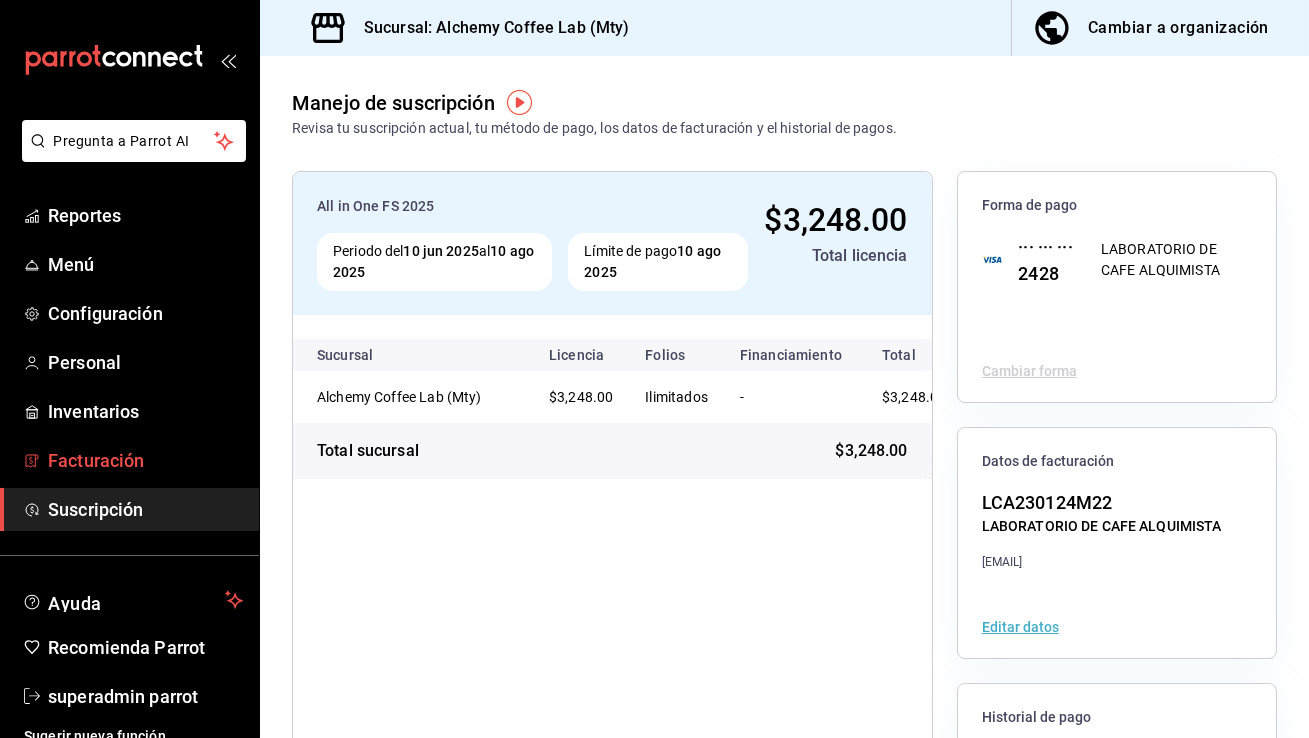 click on "Facturación" at bounding box center [145, 460] 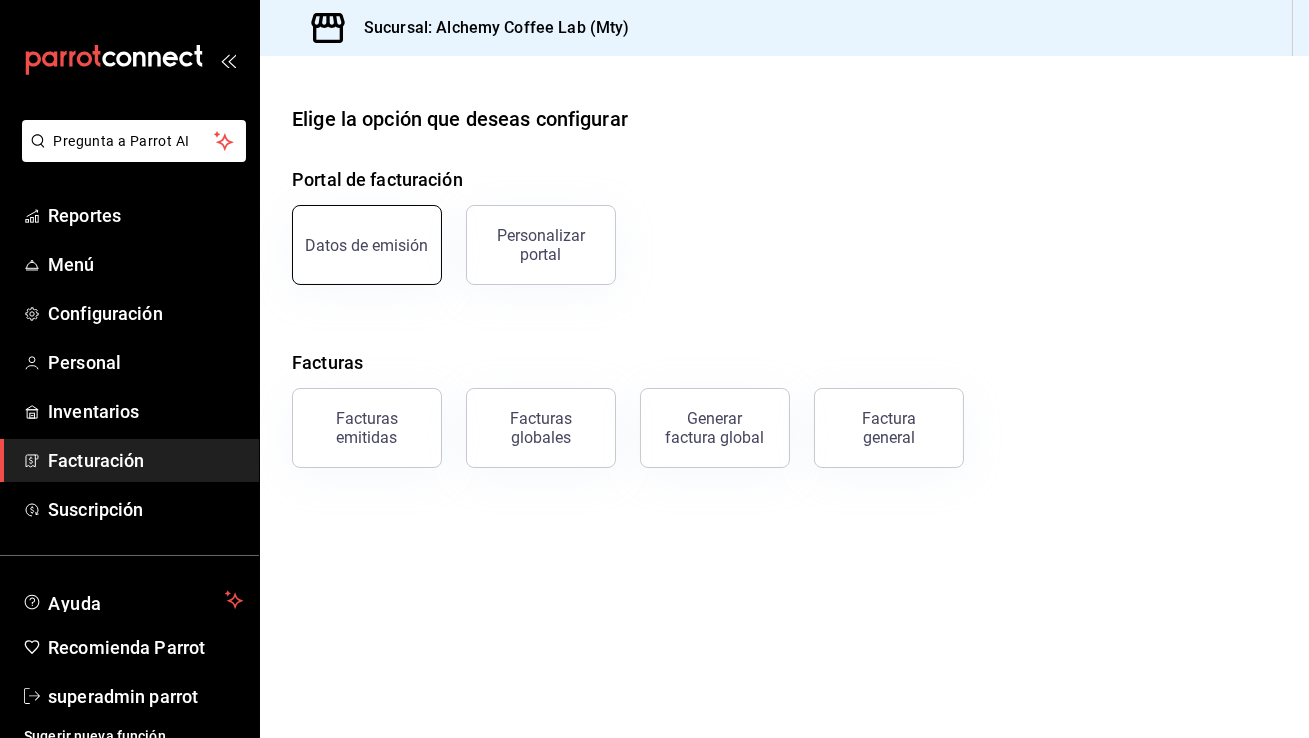 click on "Datos de emisión" at bounding box center [367, 245] 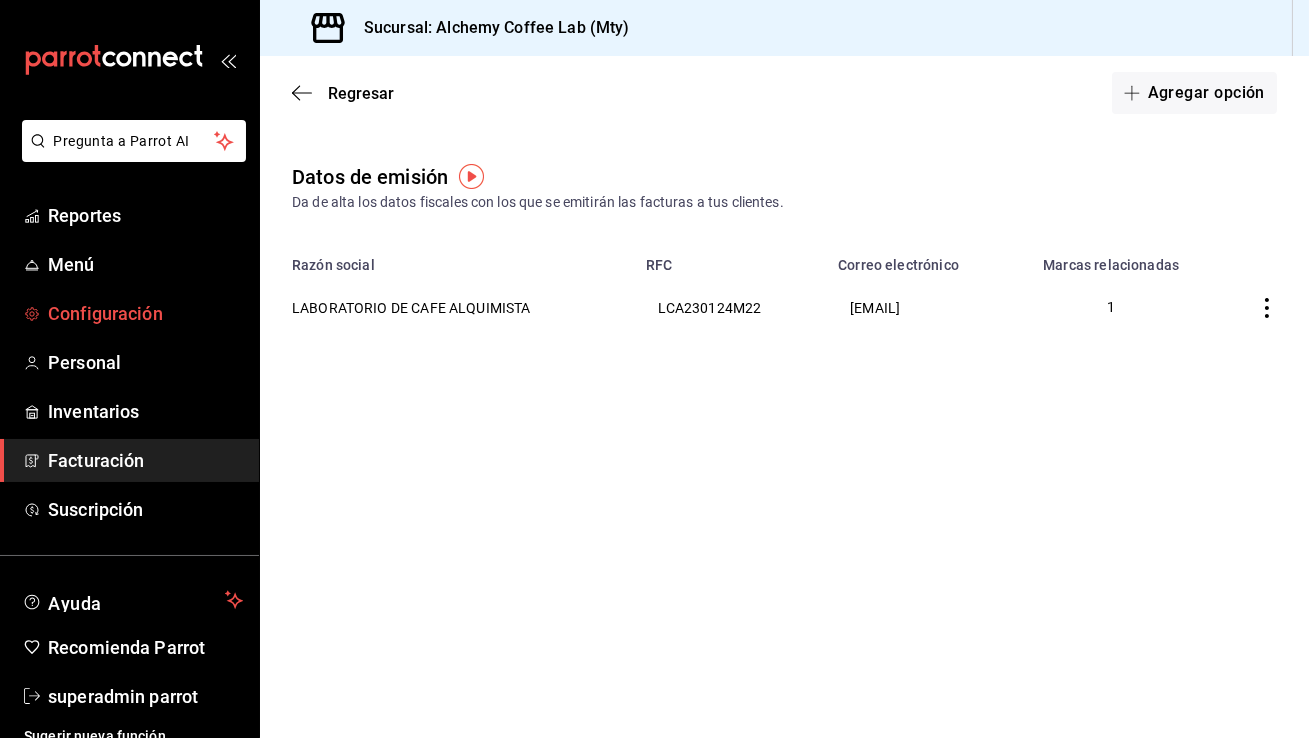 click on "Configuración" at bounding box center (145, 313) 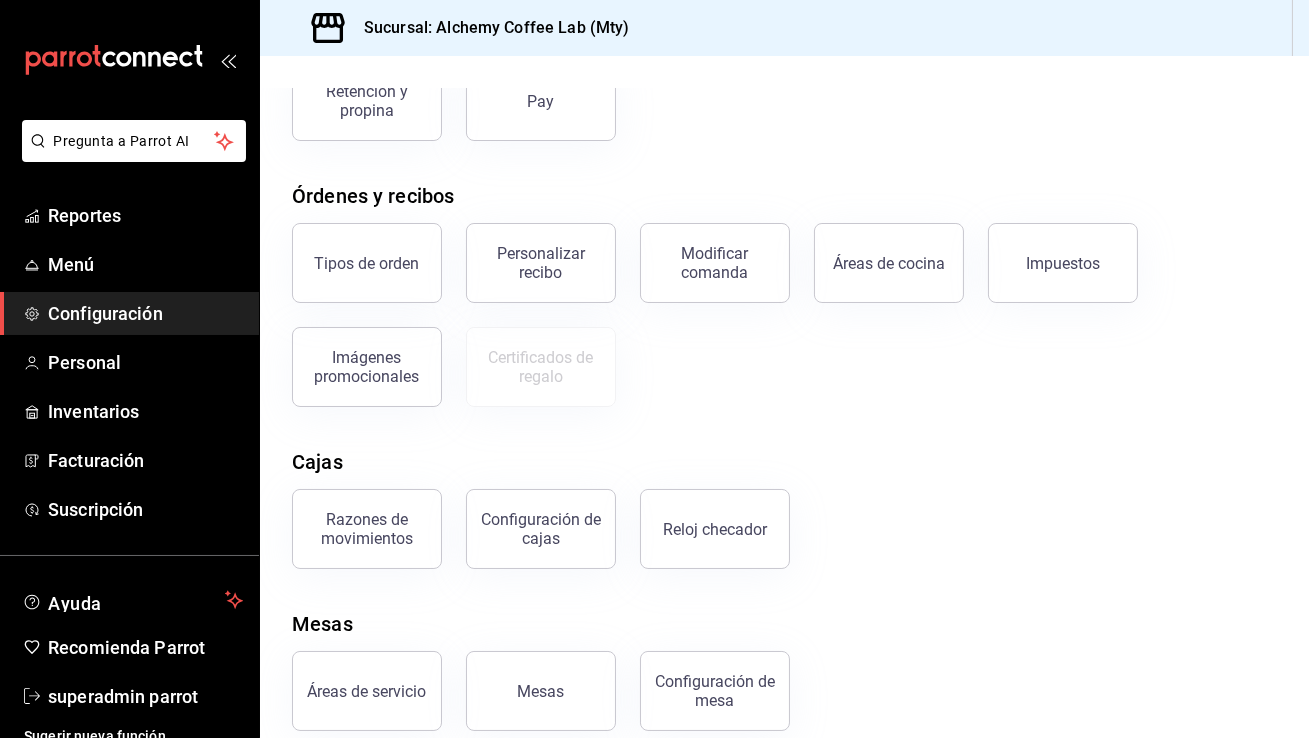 scroll, scrollTop: 275, scrollLeft: 0, axis: vertical 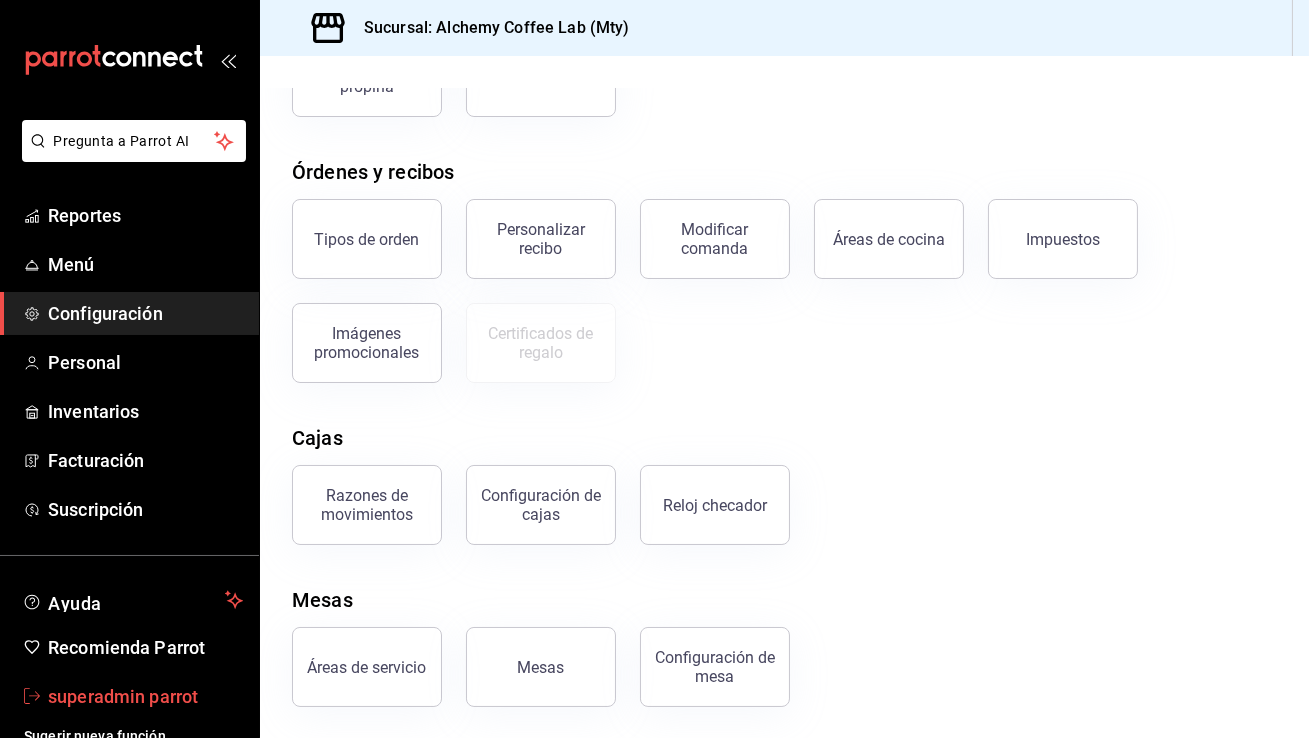 click on "superadmin parrot" at bounding box center [145, 696] 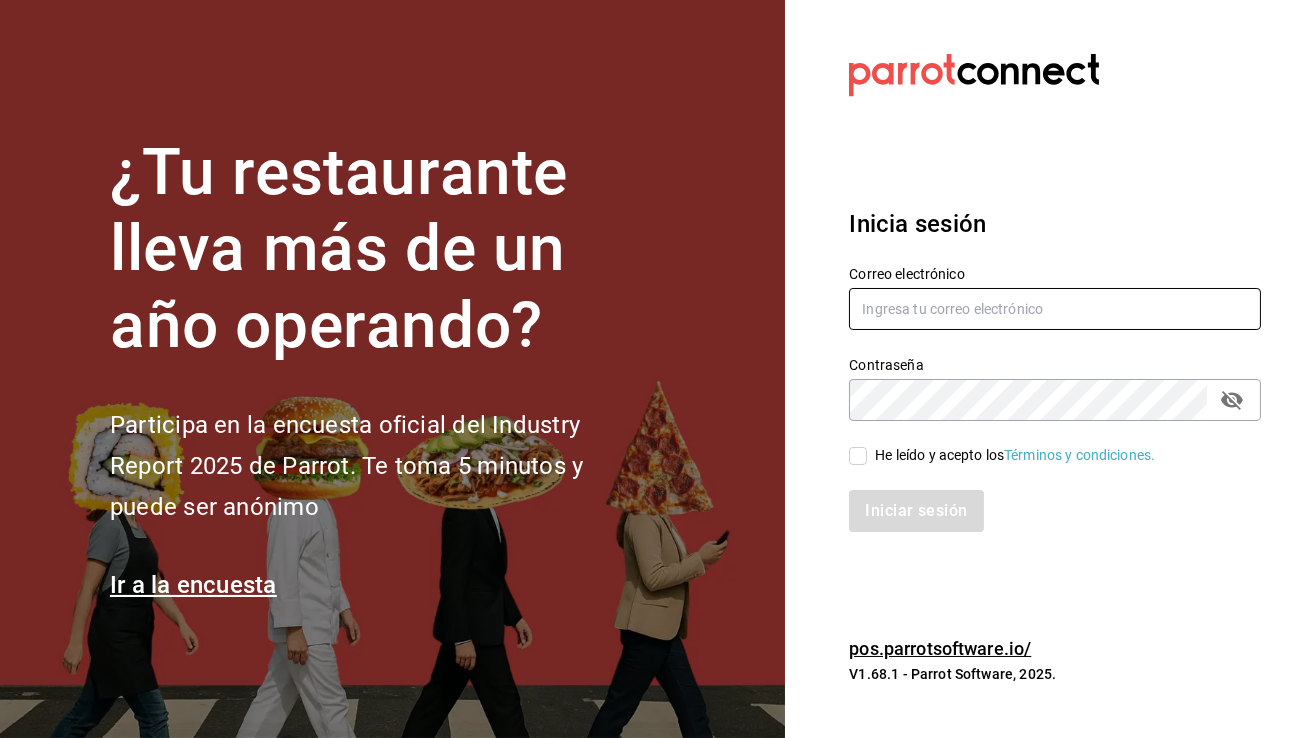 click at bounding box center (1055, 309) 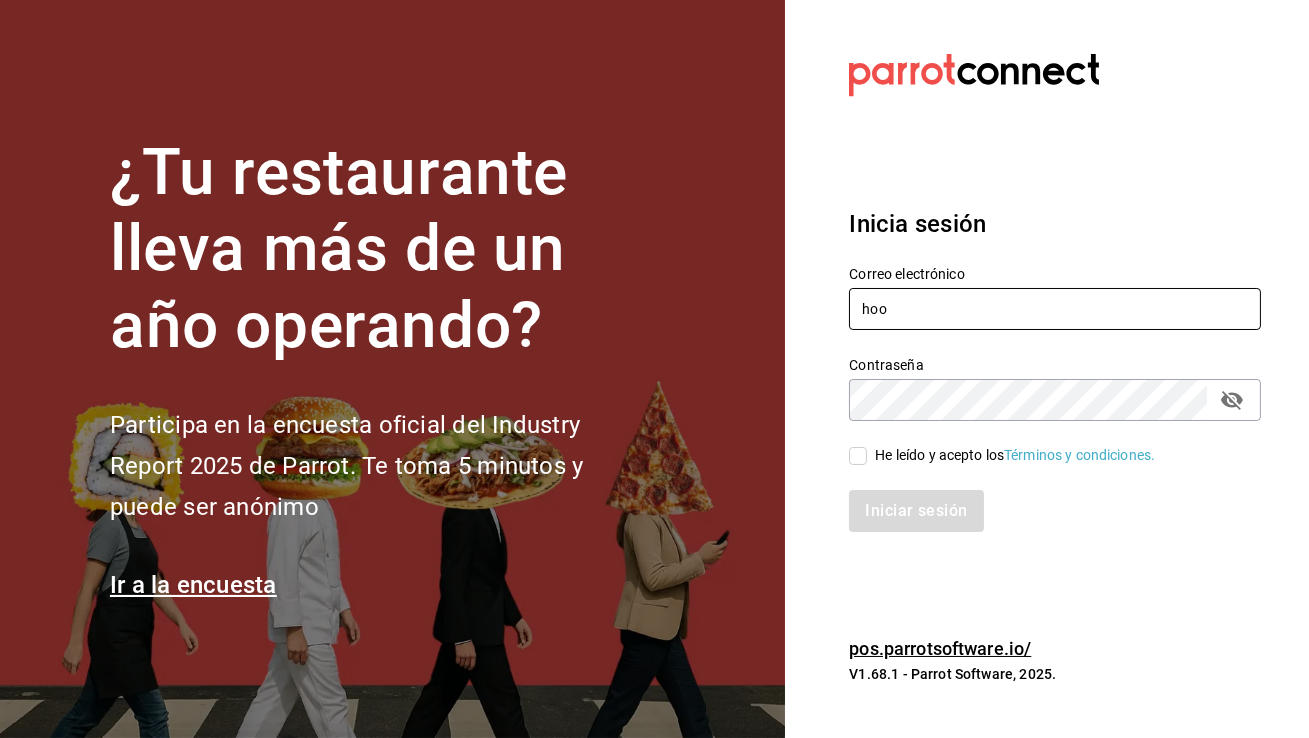 type on "hooco@cdmx.com" 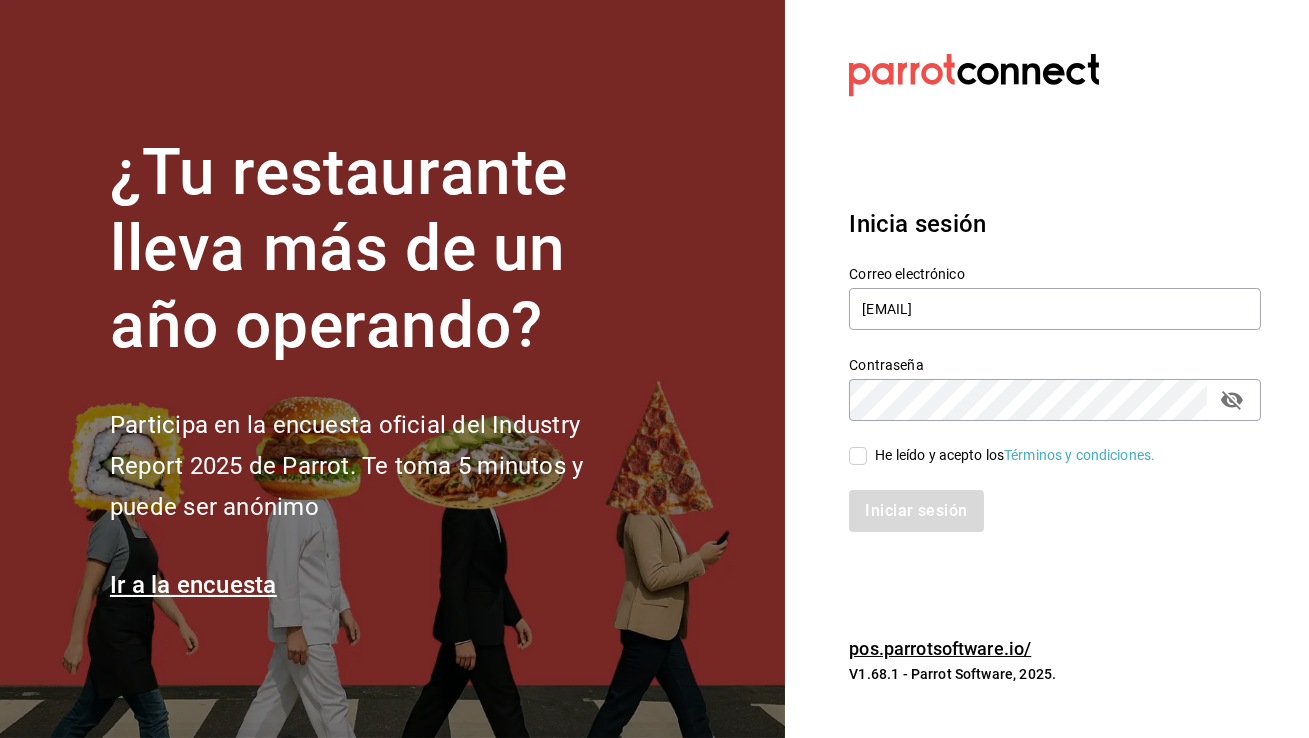 click on "He leído y acepto los  Términos y condiciones." at bounding box center (858, 456) 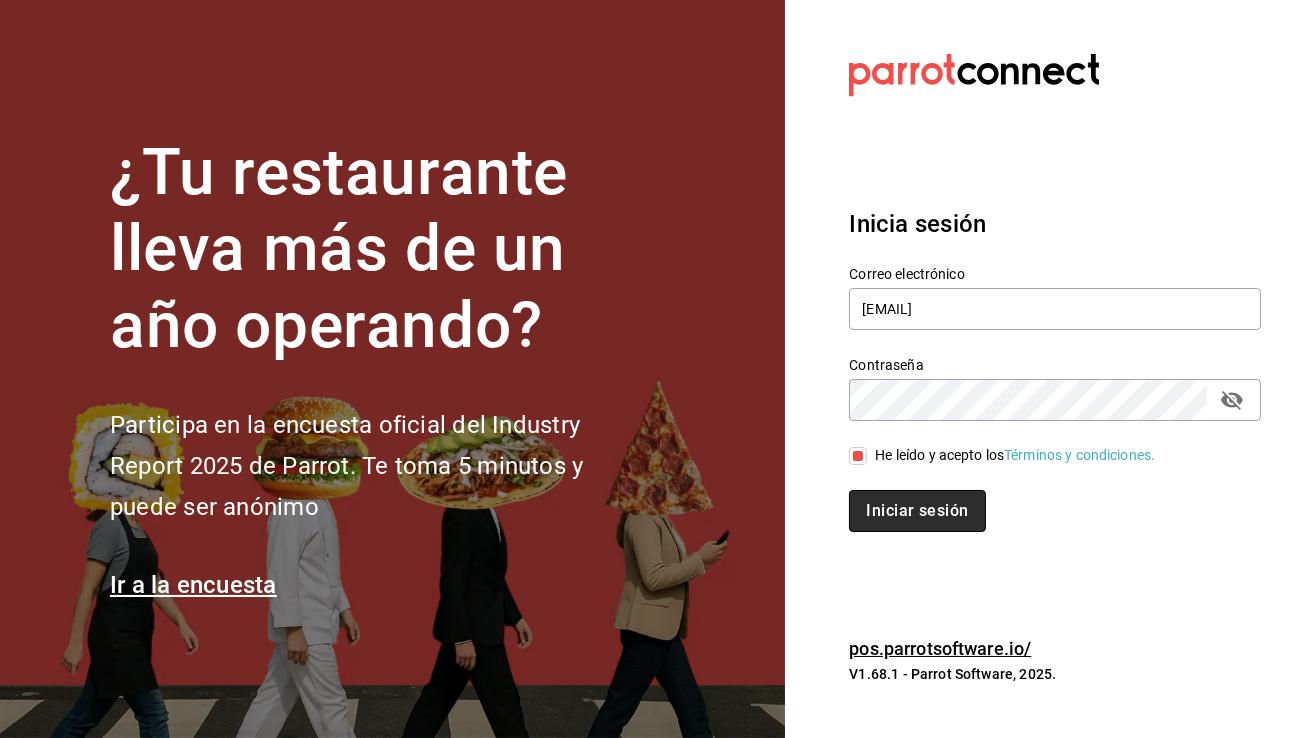 click on "Iniciar sesión" at bounding box center (917, 511) 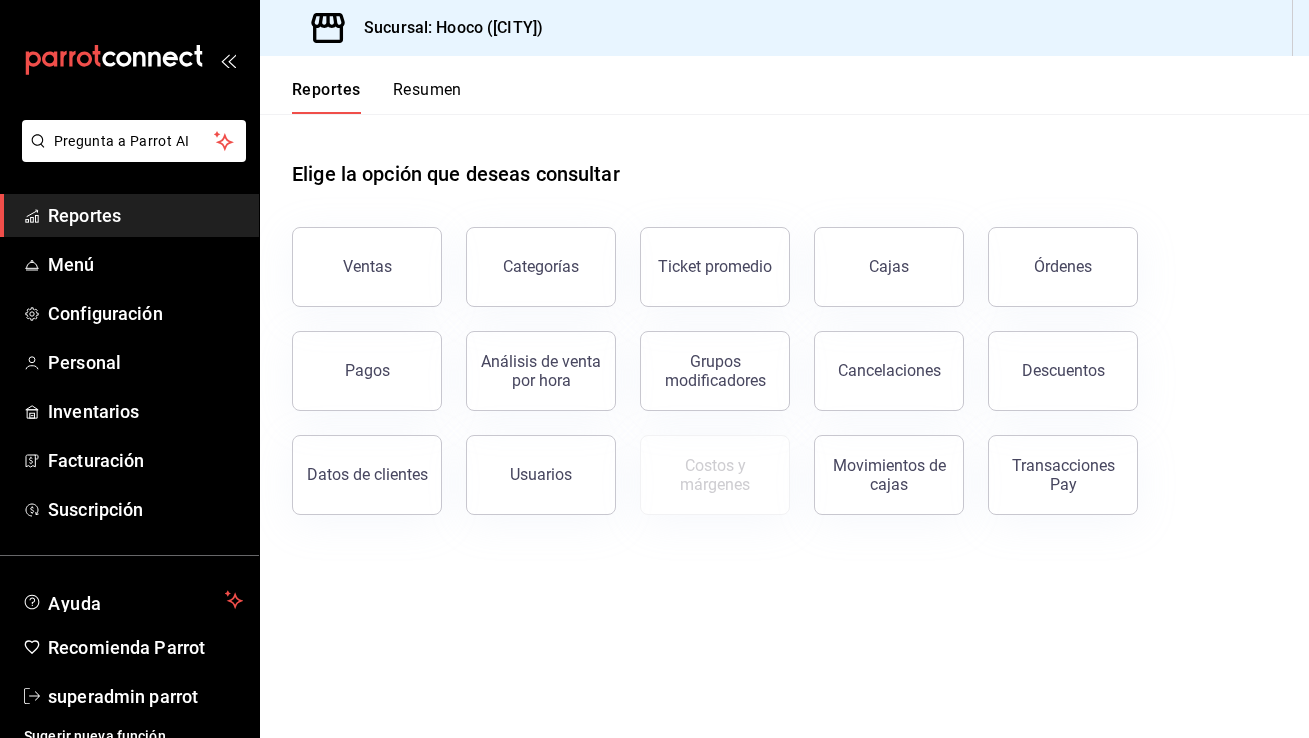 scroll, scrollTop: 0, scrollLeft: 0, axis: both 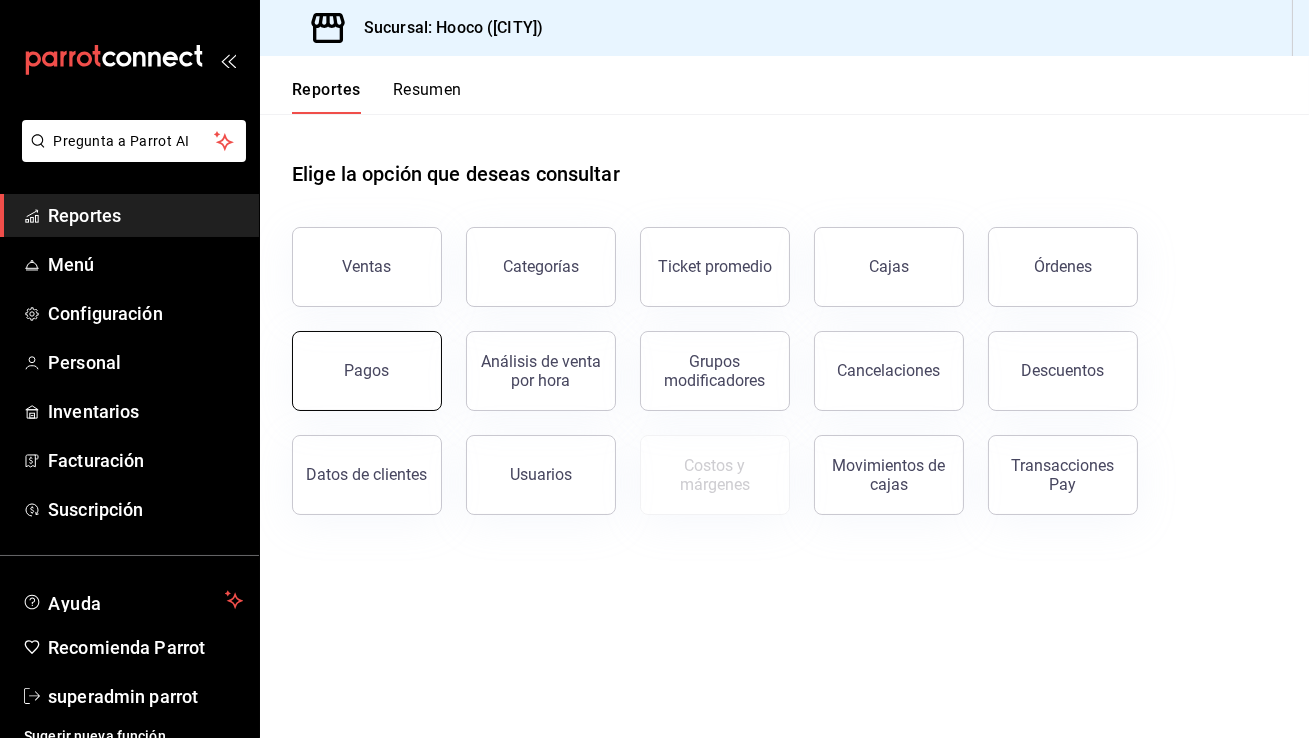 click on "Pagos" at bounding box center [367, 370] 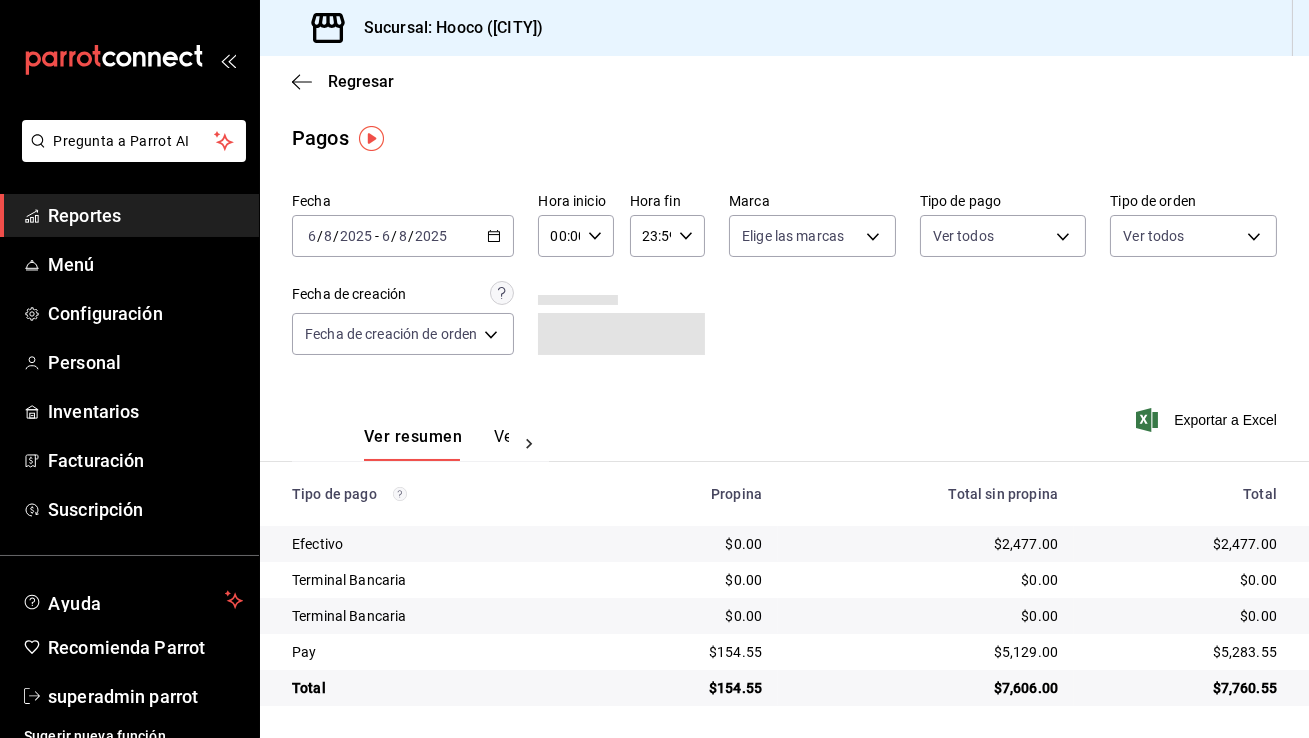 click 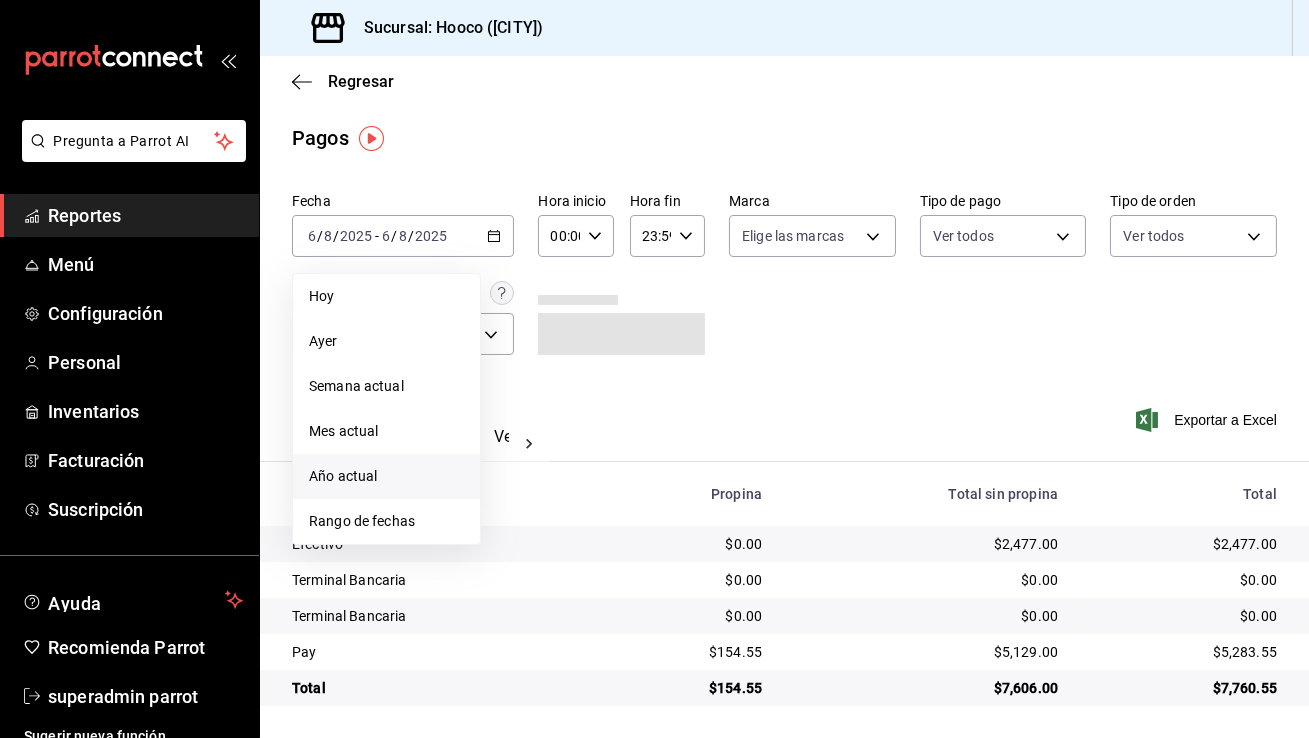 click on "Año actual" at bounding box center [386, 476] 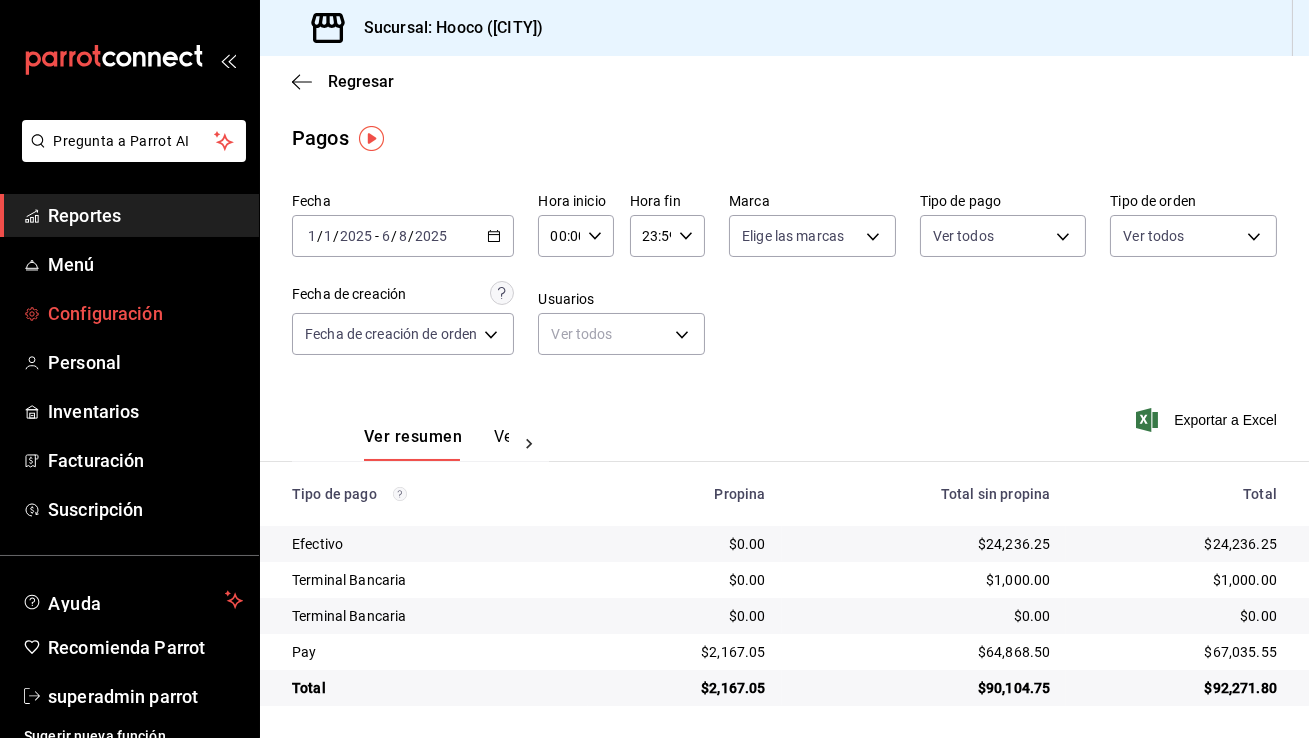 click on "Configuración" at bounding box center [145, 313] 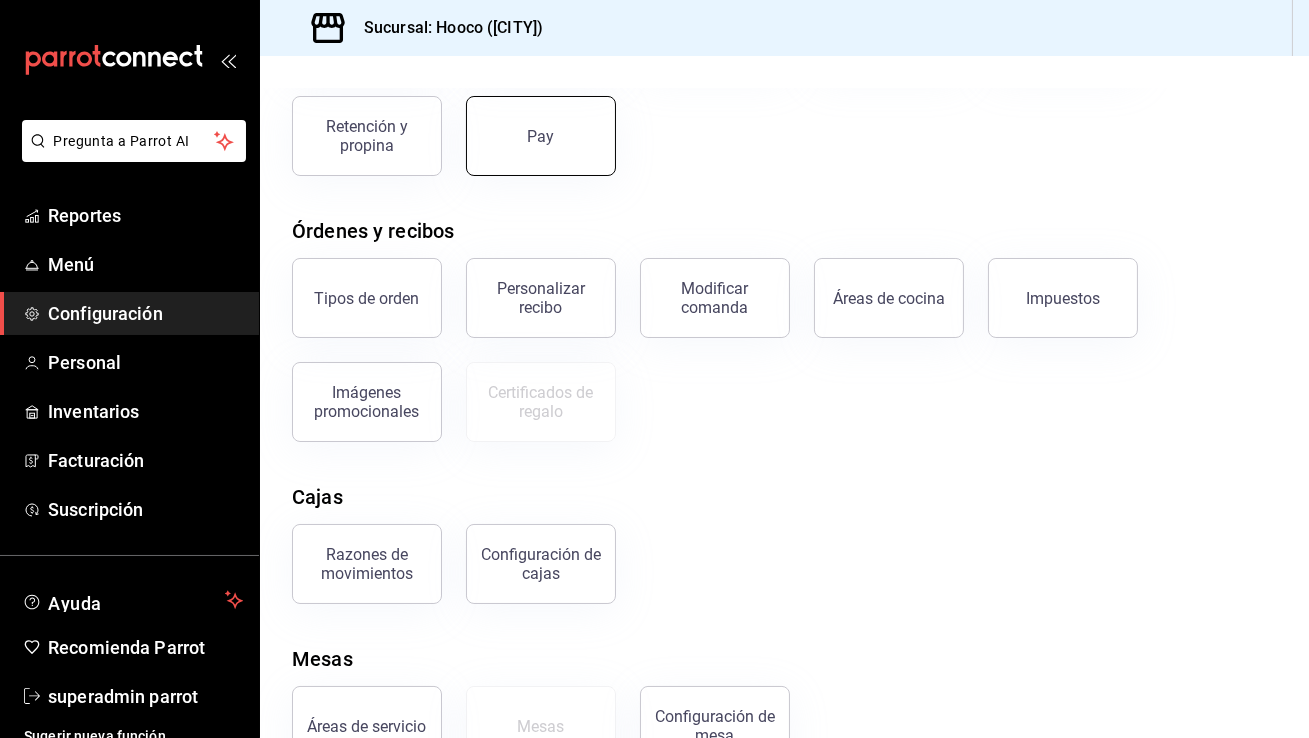 scroll, scrollTop: 275, scrollLeft: 0, axis: vertical 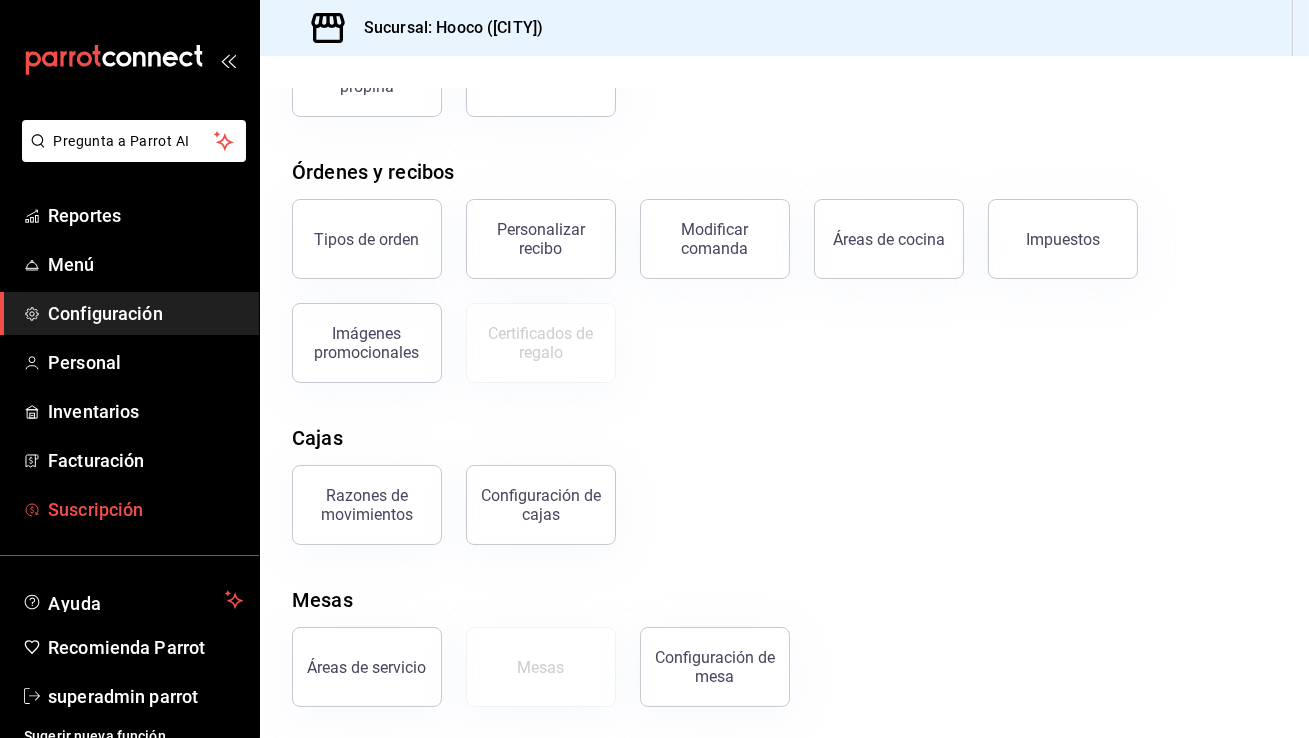 click on "Suscripción" at bounding box center [129, 509] 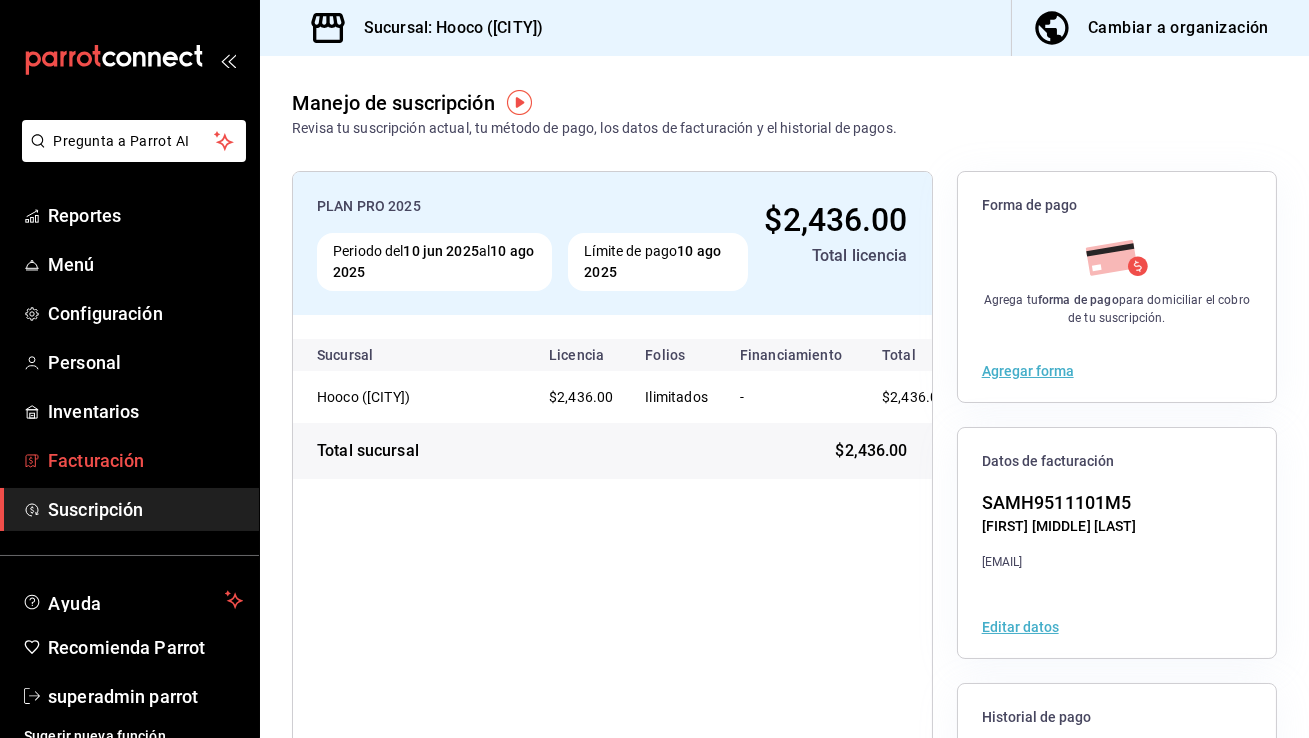 click on "Facturación" at bounding box center [145, 460] 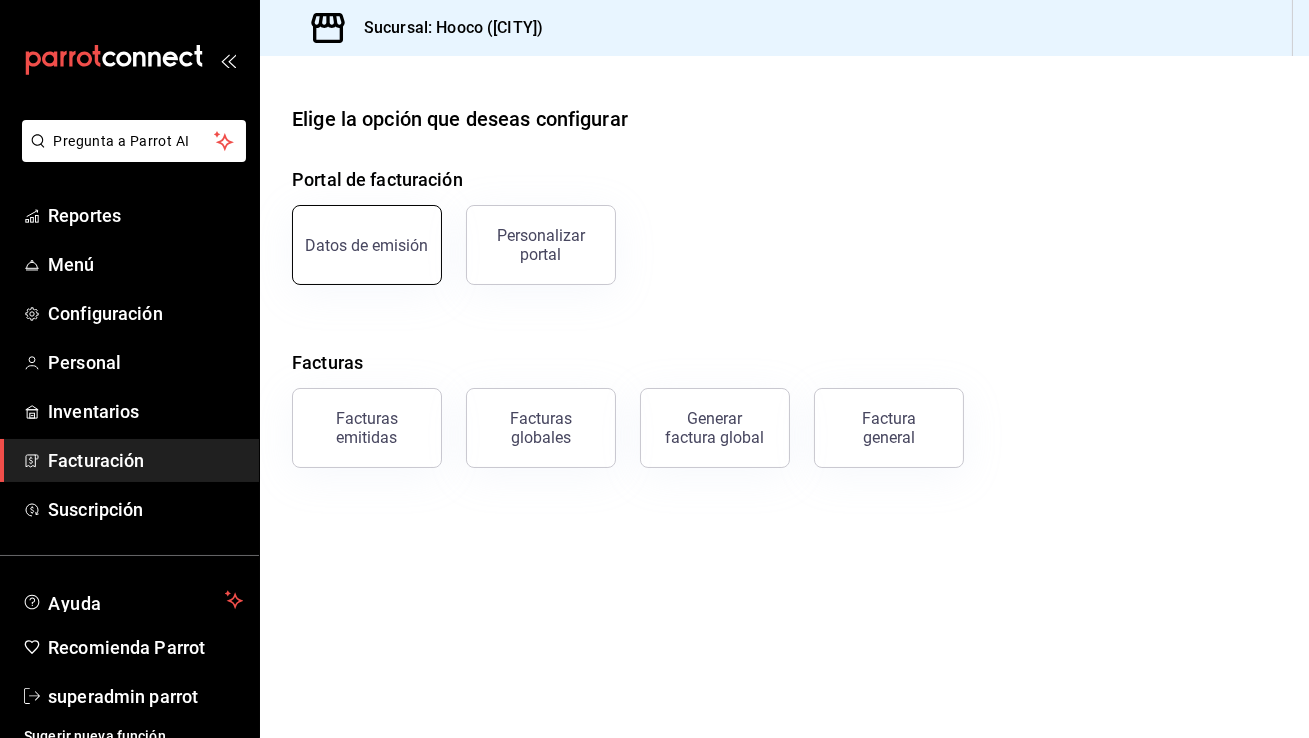 click on "Datos de emisión" at bounding box center (367, 245) 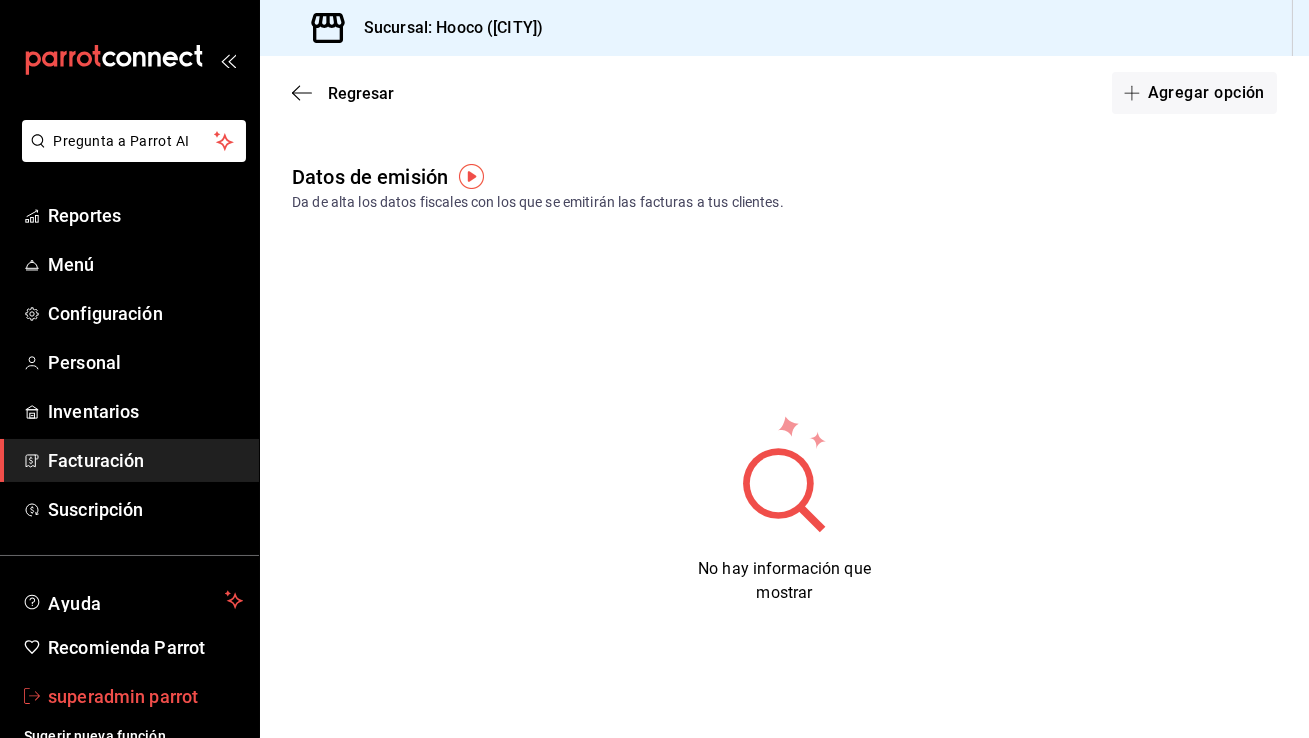 click on "superadmin parrot" at bounding box center (145, 696) 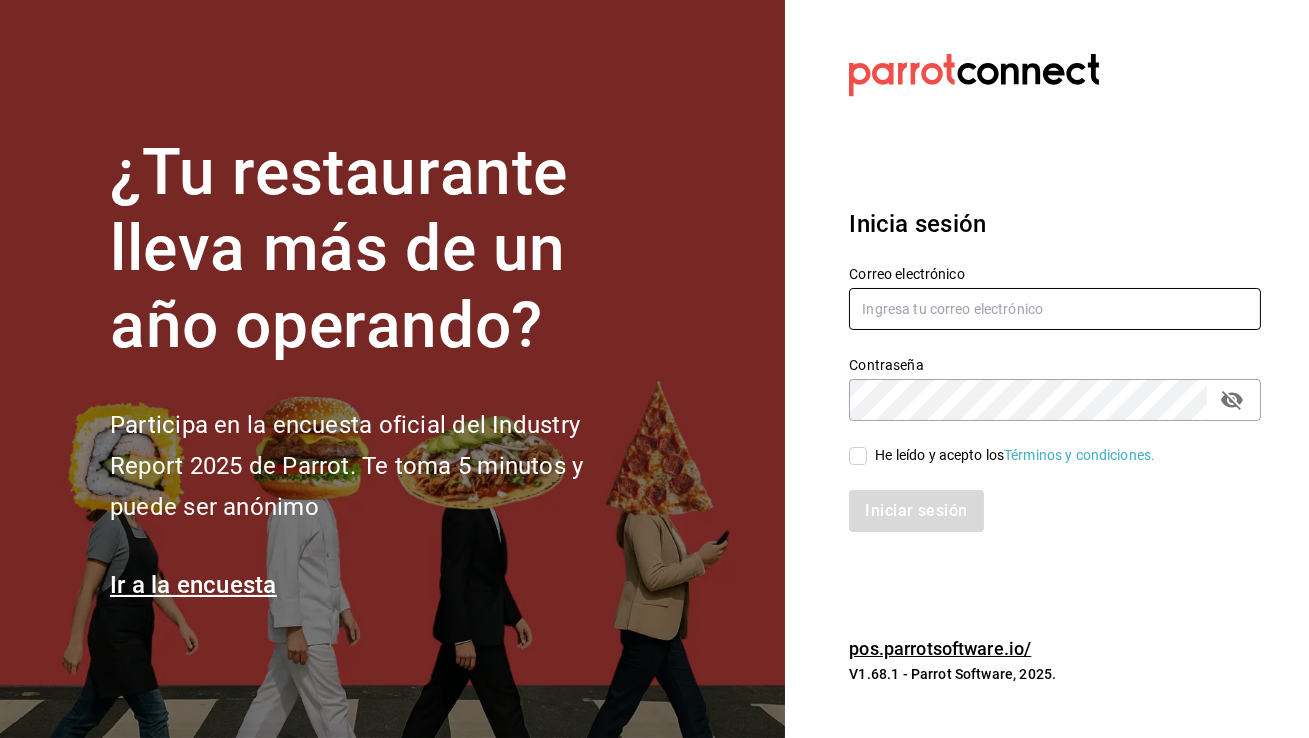click at bounding box center (1055, 309) 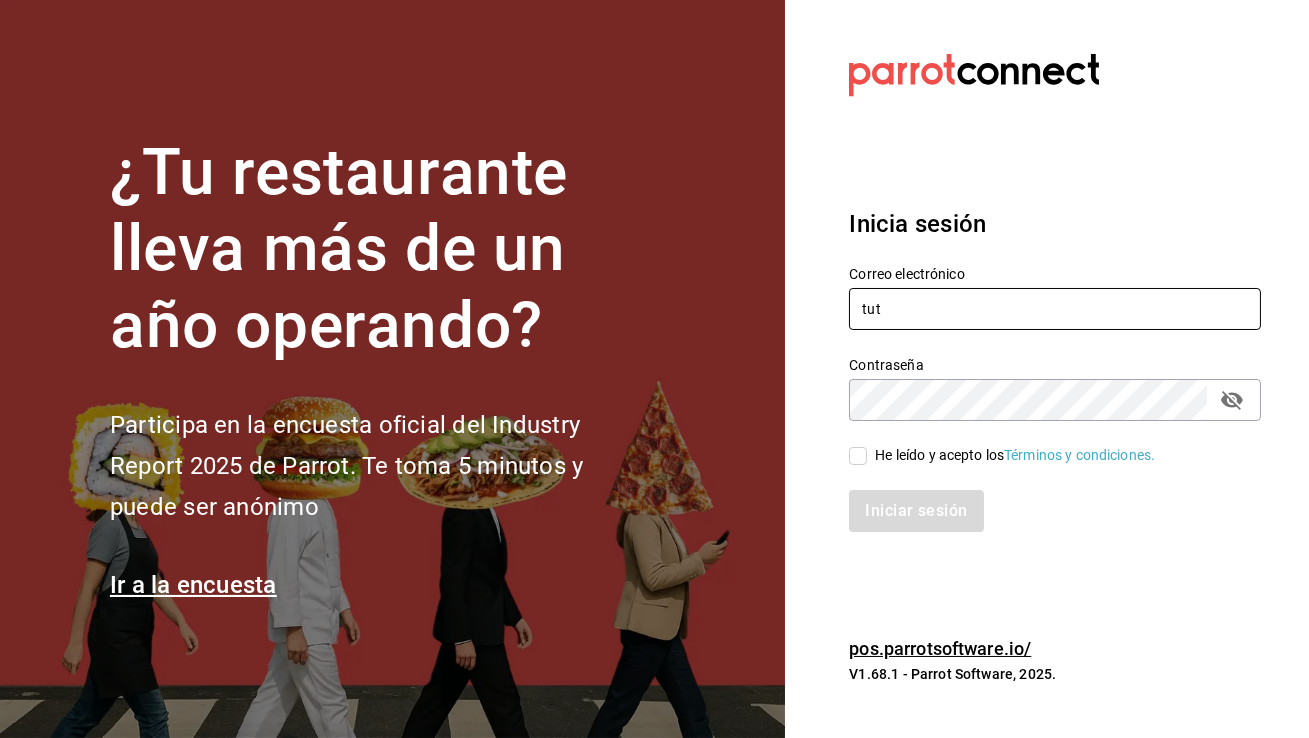 type on "tutcoffee@roma.com" 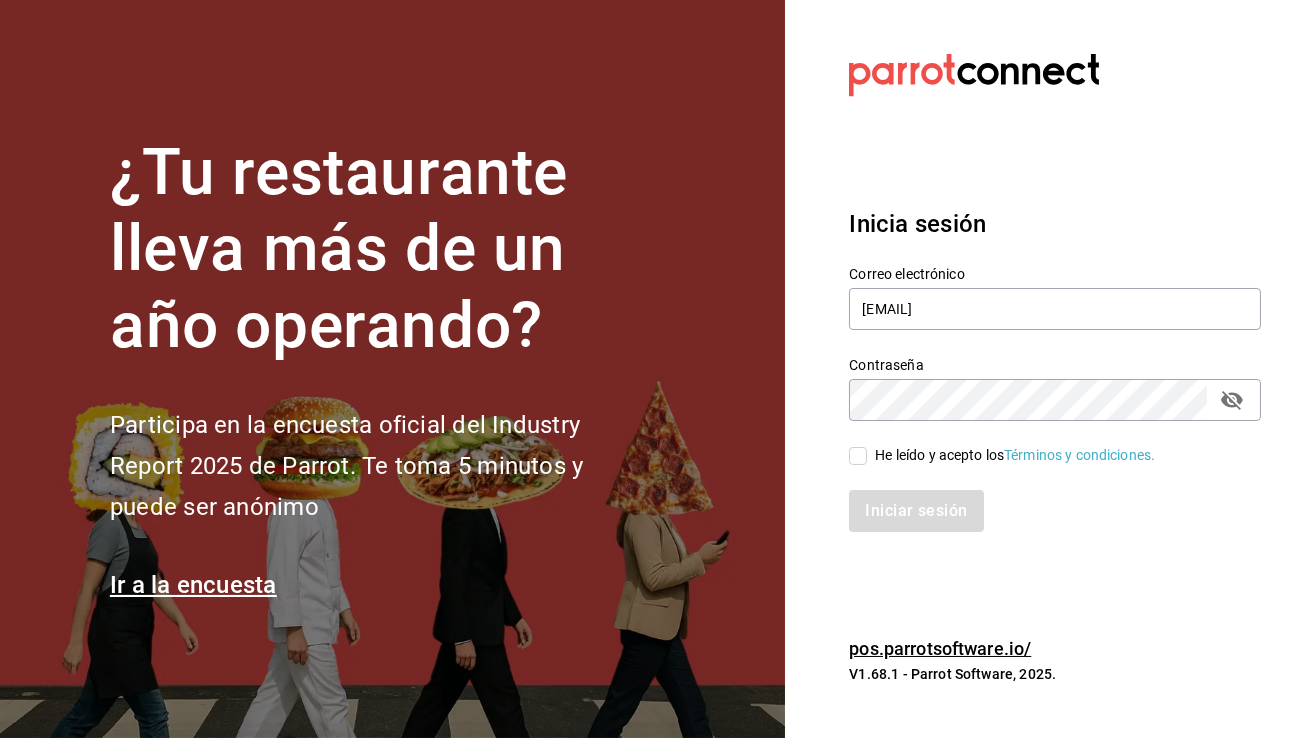 click on "He leído y acepto los  Términos y condiciones." at bounding box center (858, 456) 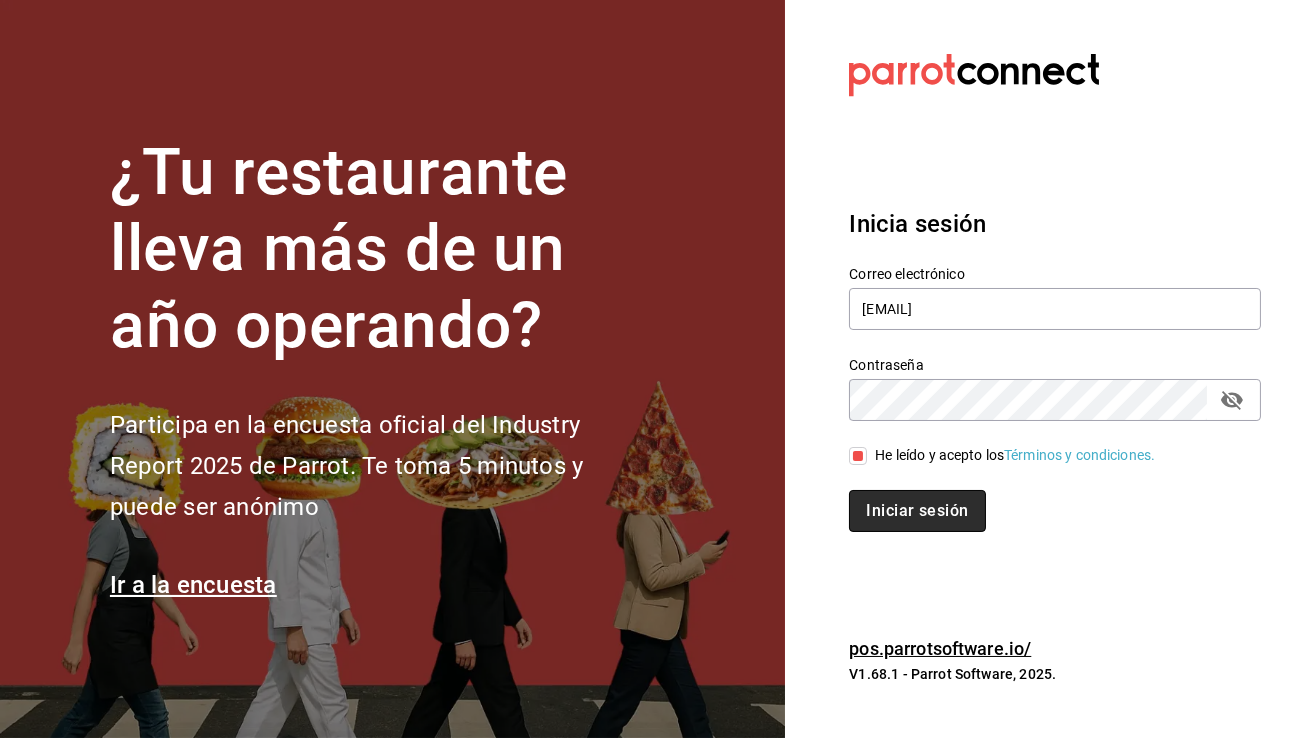 click on "Iniciar sesión" at bounding box center (917, 511) 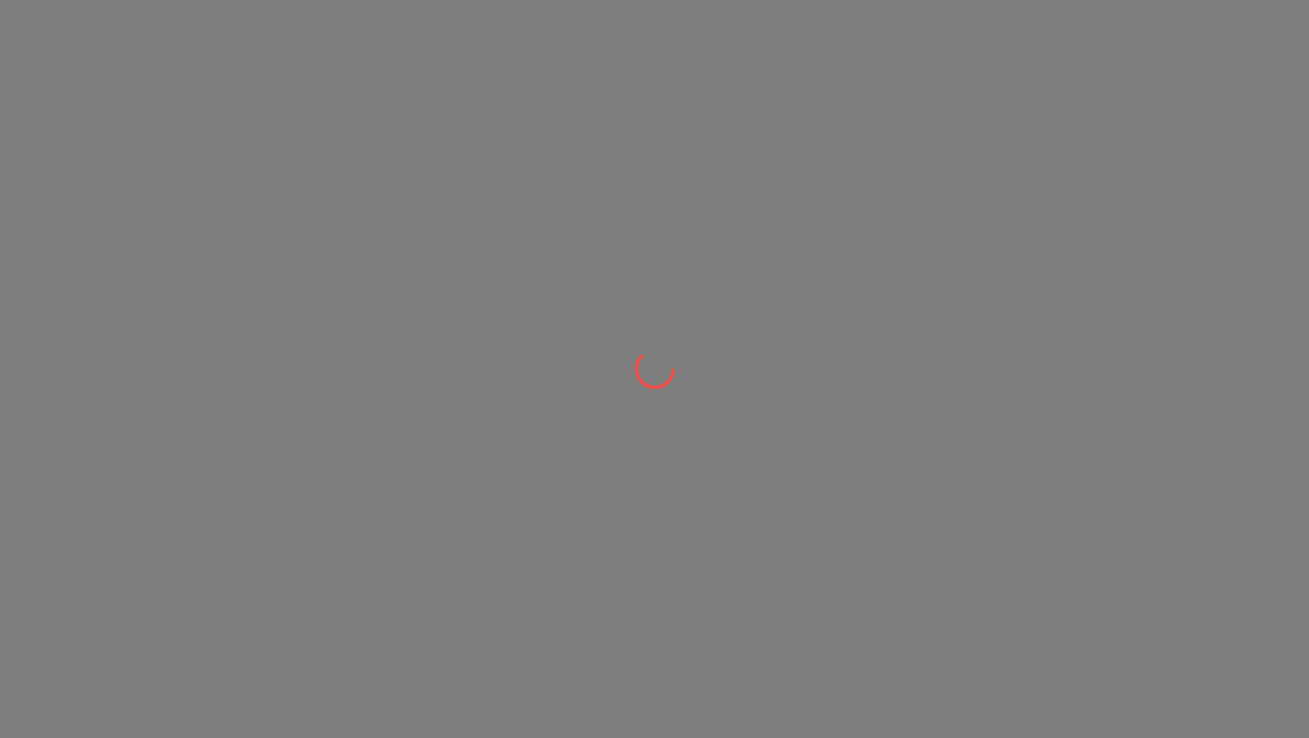 scroll, scrollTop: 0, scrollLeft: 0, axis: both 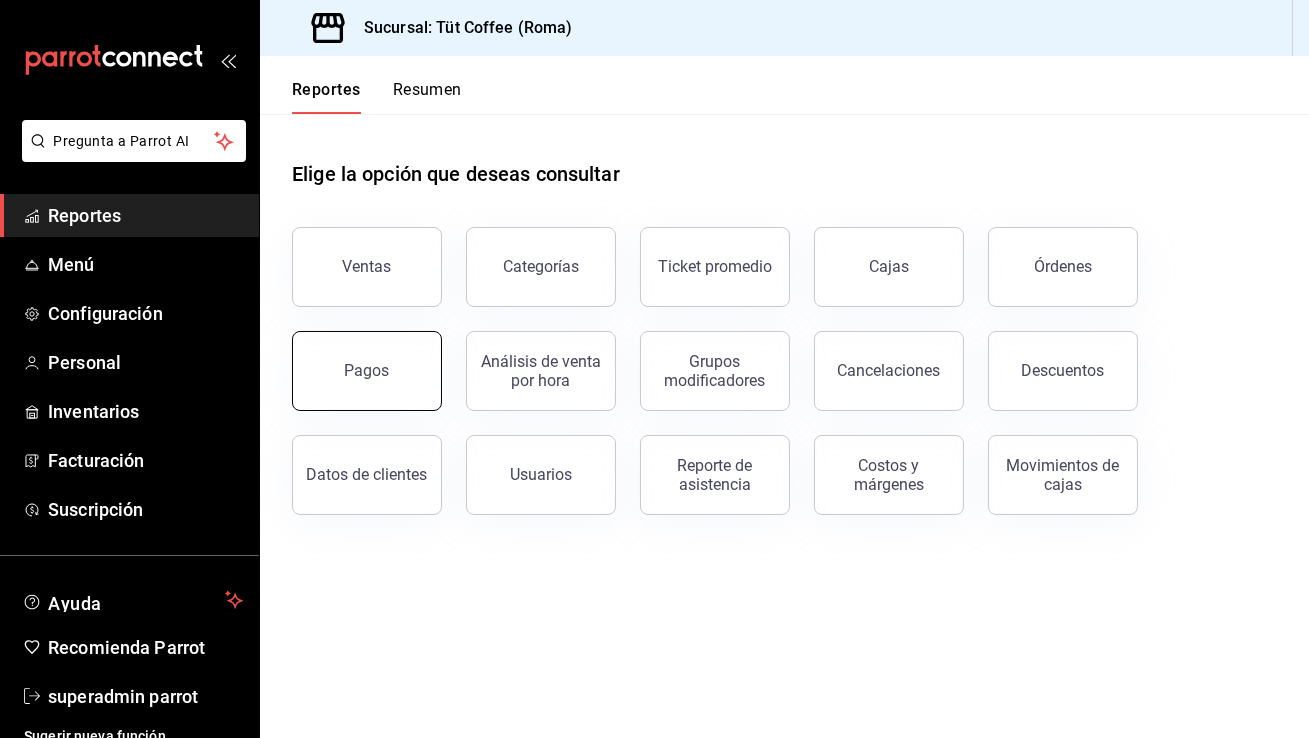click on "Pagos" at bounding box center (367, 370) 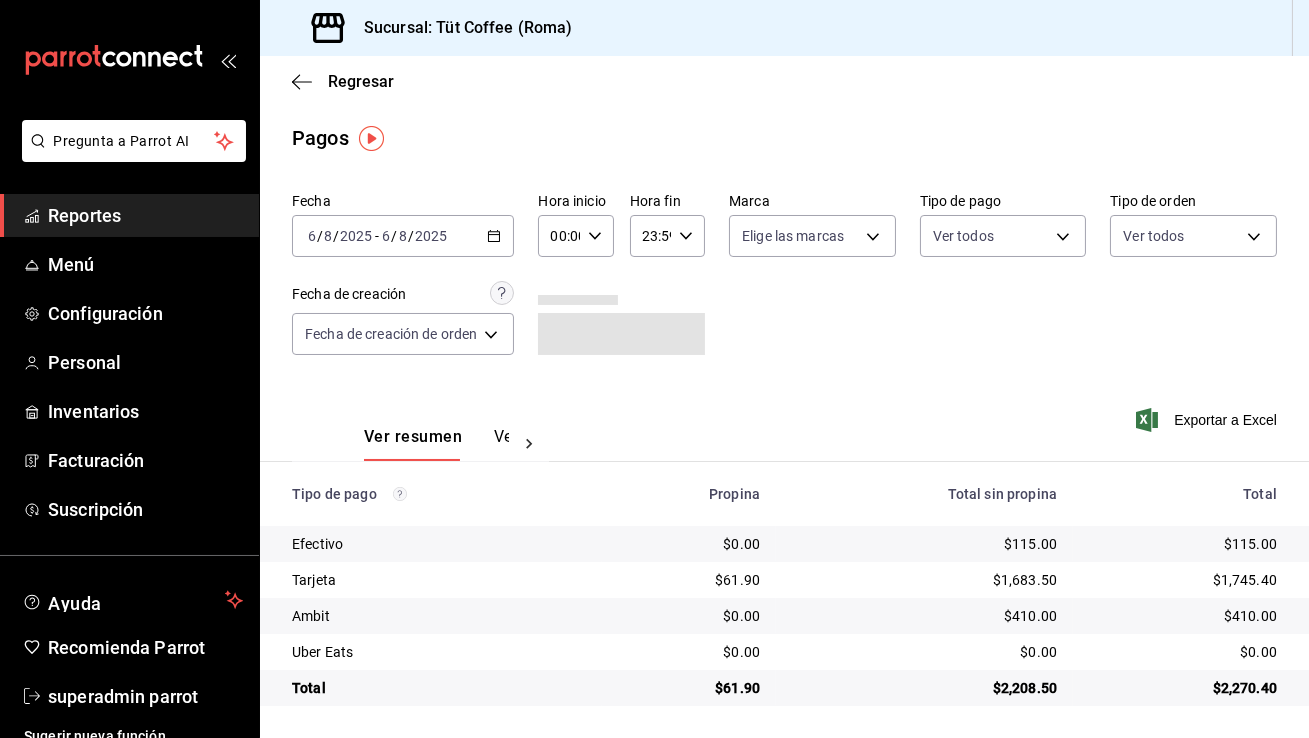 click on "2025-08-06 6 / 8 / 2025 - 2025-08-06 6 / 8 / 2025" at bounding box center [403, 236] 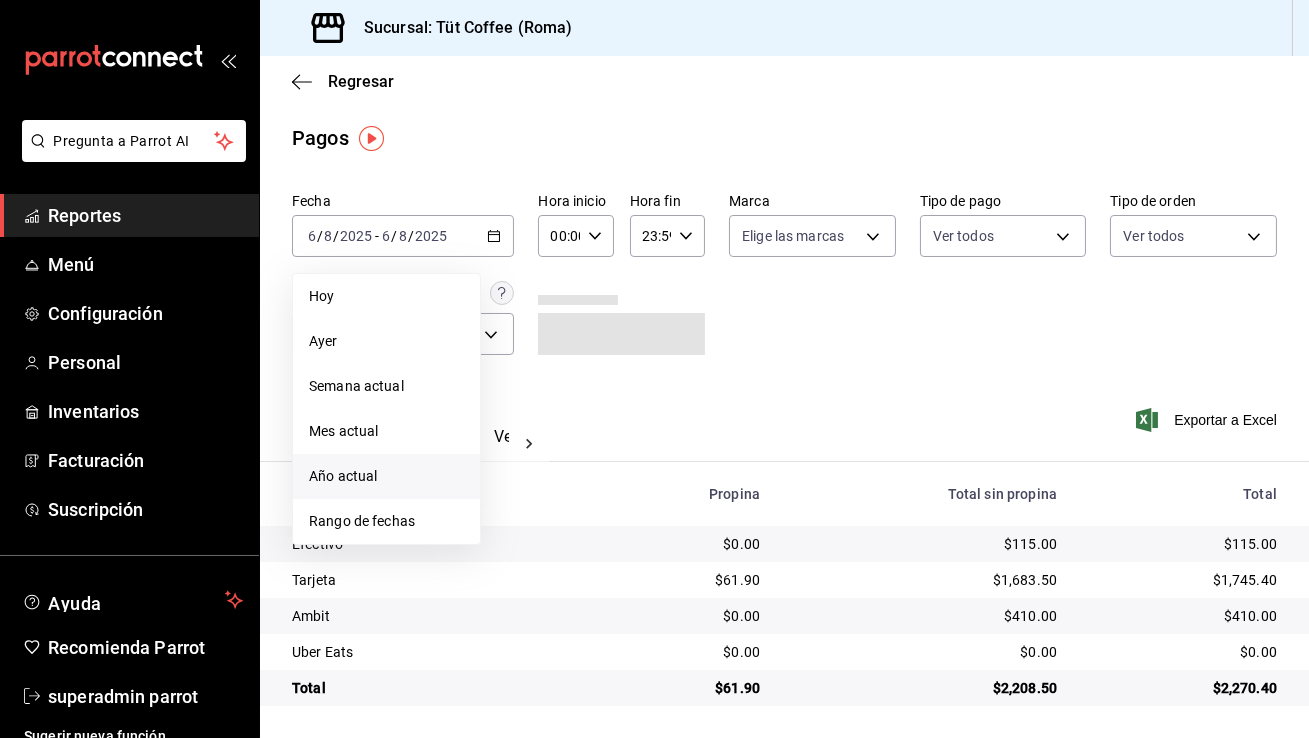 click on "Año actual" at bounding box center (386, 476) 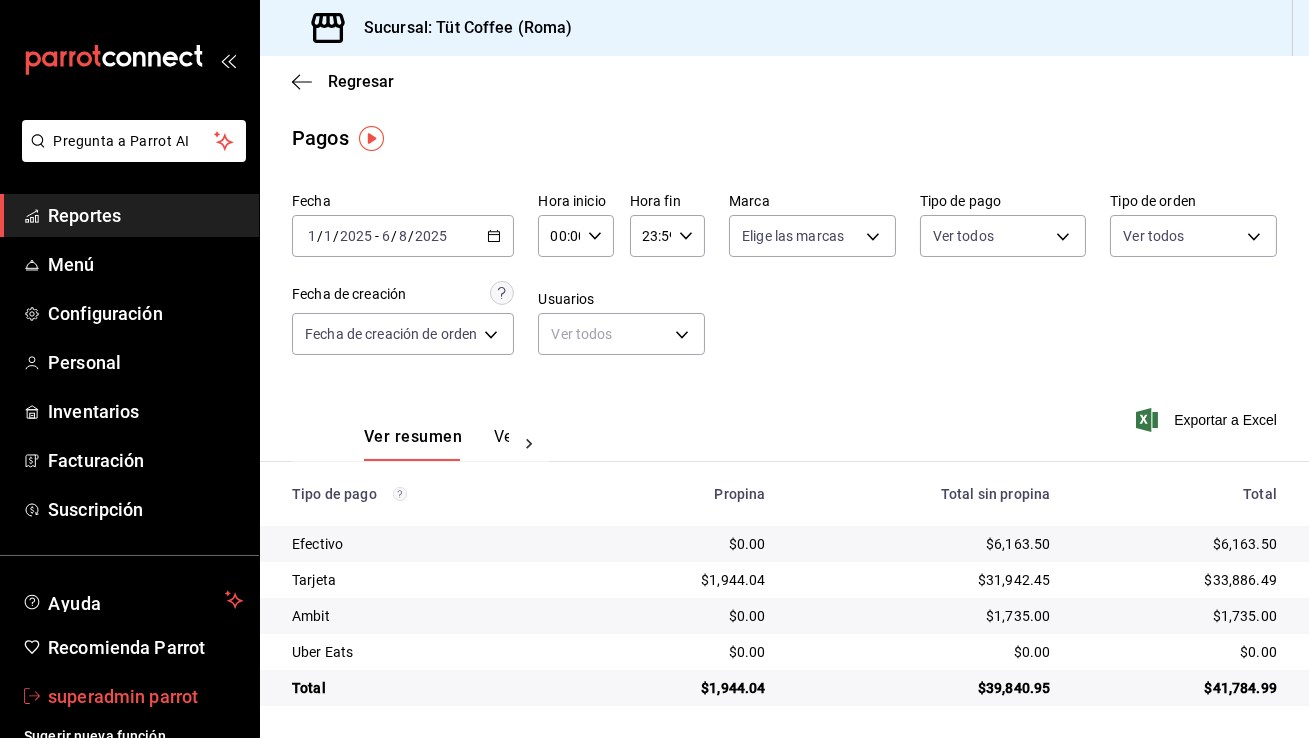 click on "superadmin parrot" at bounding box center (145, 696) 